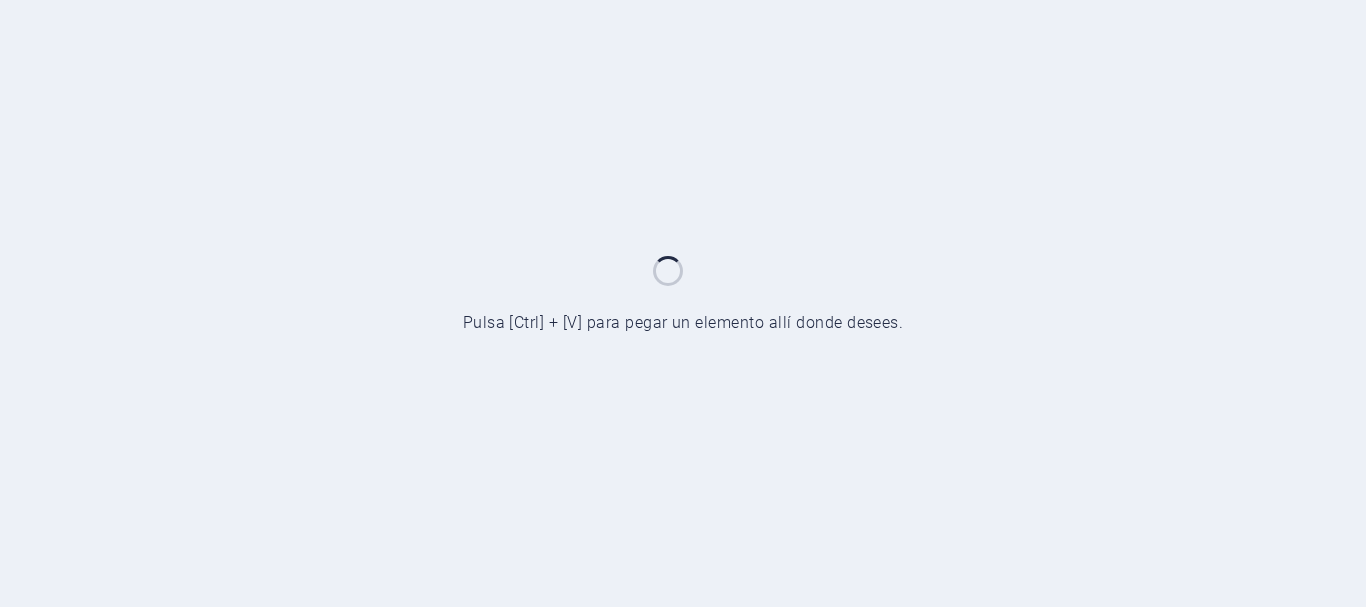 scroll, scrollTop: 0, scrollLeft: 0, axis: both 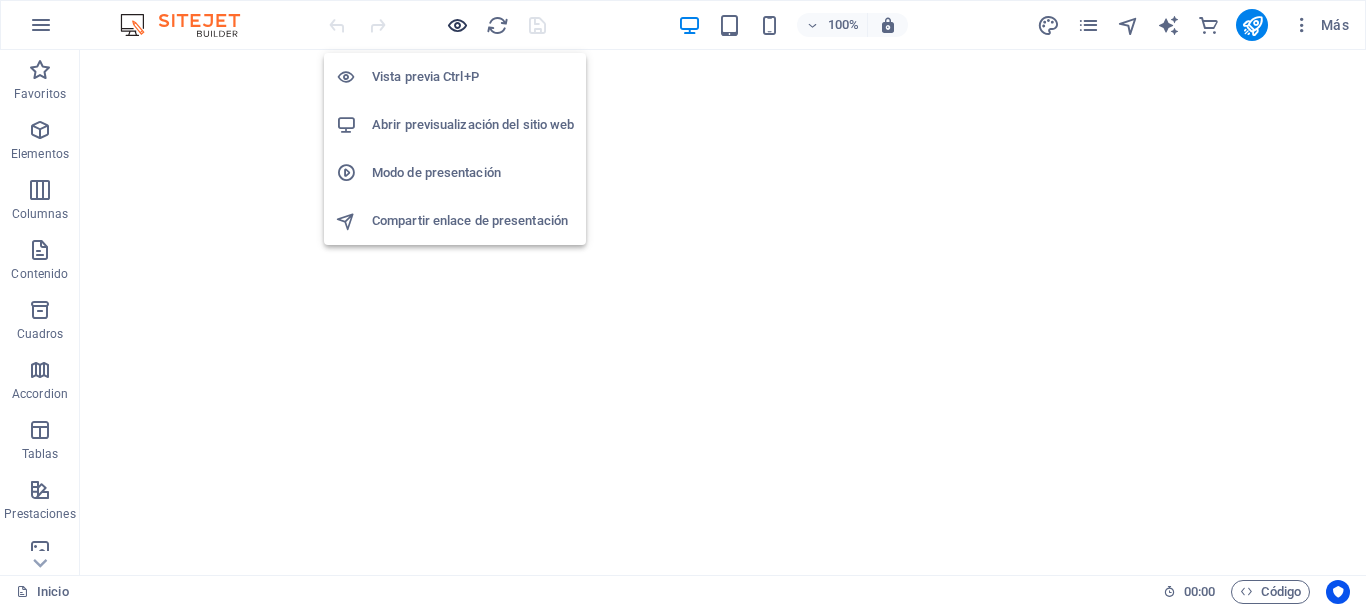 click at bounding box center (457, 25) 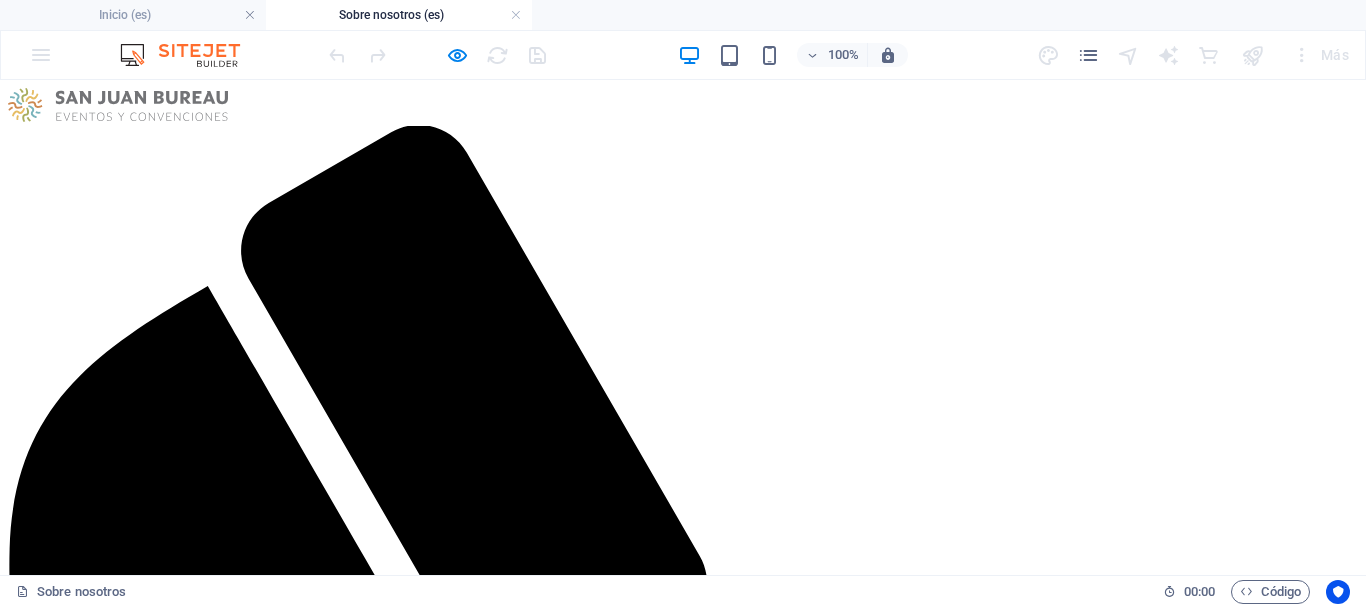 scroll, scrollTop: 0, scrollLeft: 0, axis: both 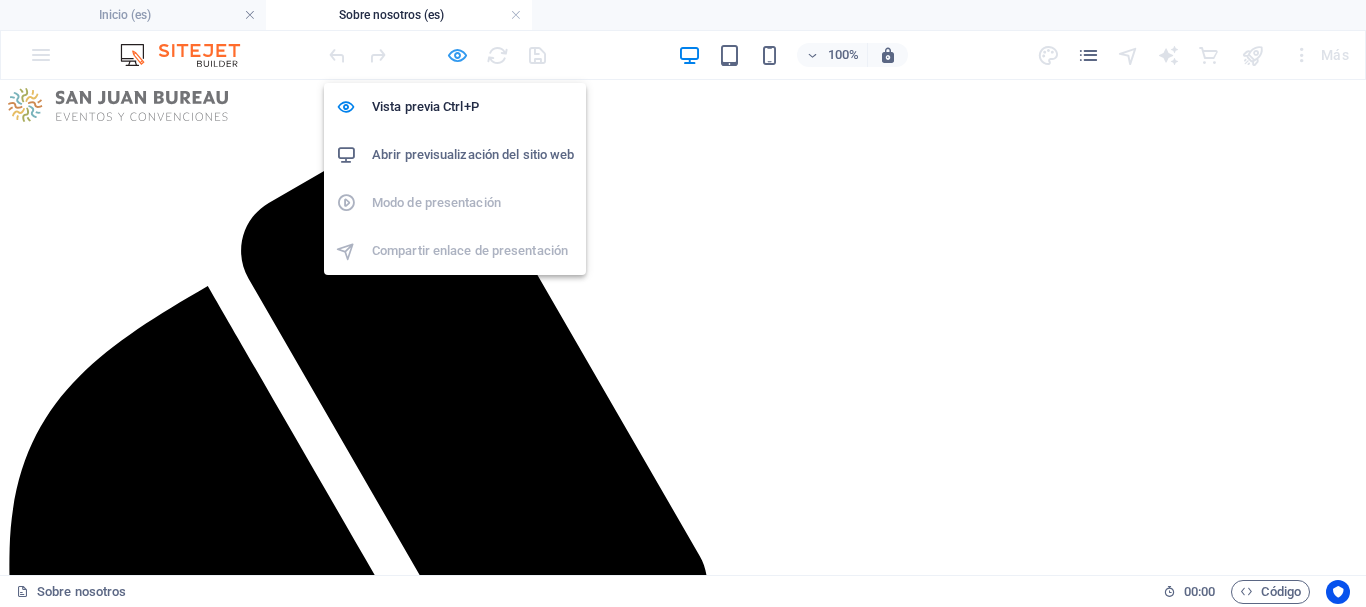click at bounding box center (457, 55) 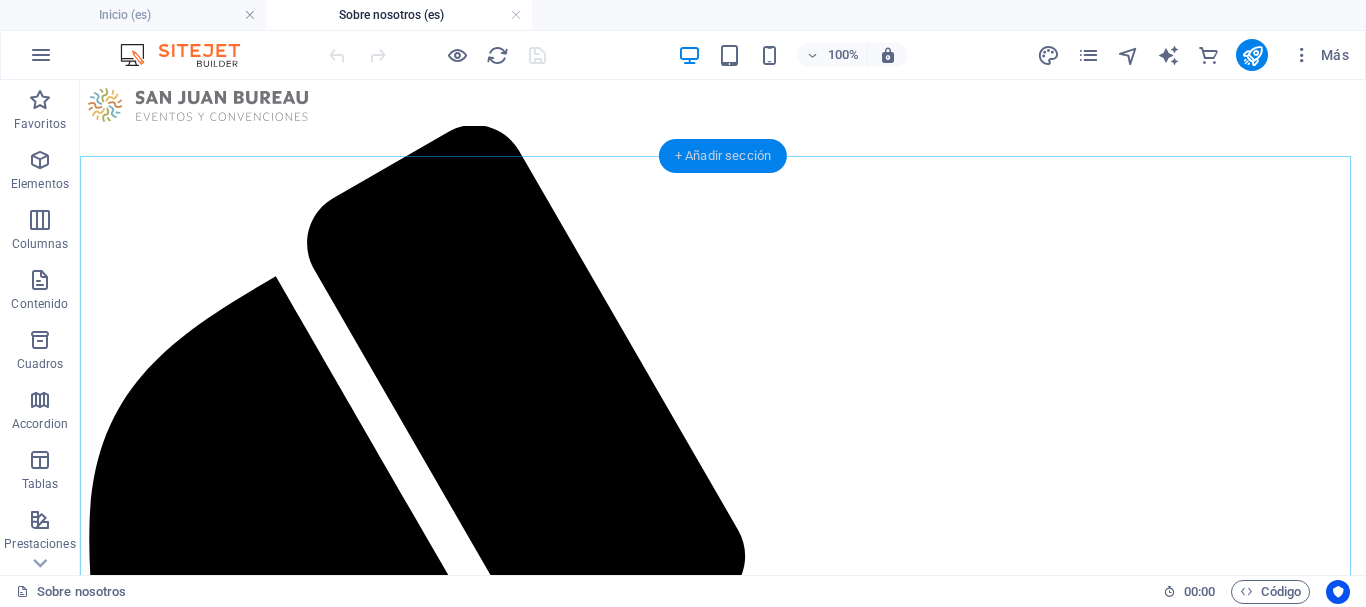 click on "+ Añadir sección" at bounding box center [723, 156] 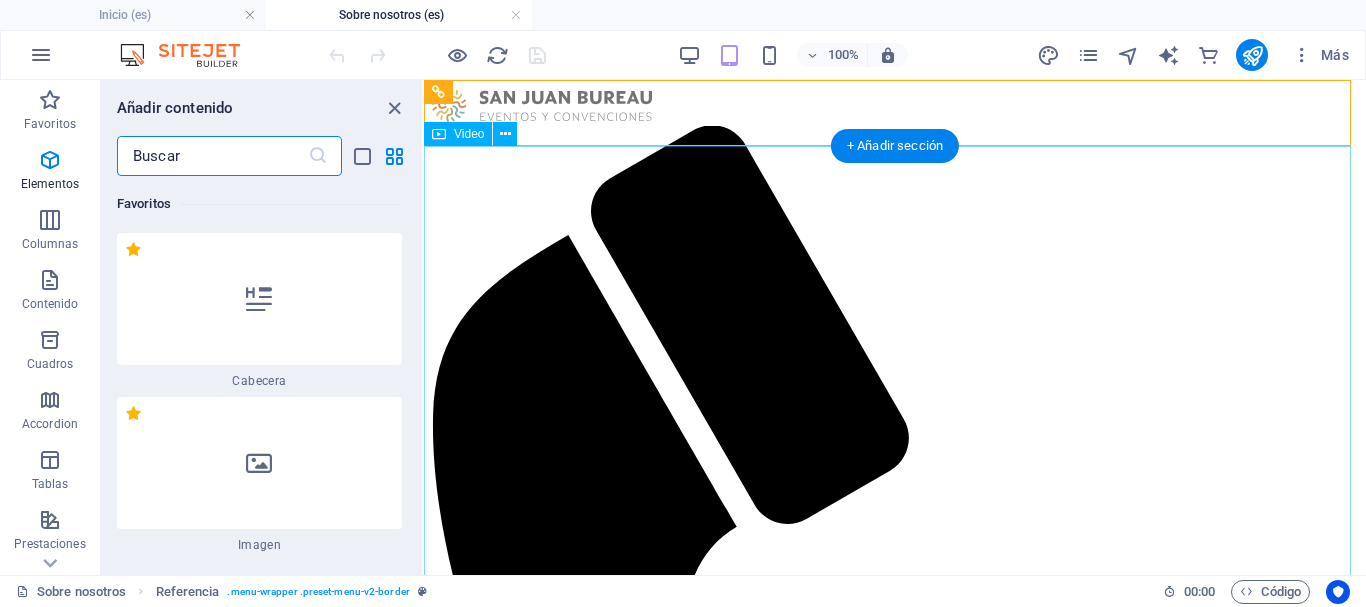 scroll, scrollTop: 6287, scrollLeft: 0, axis: vertical 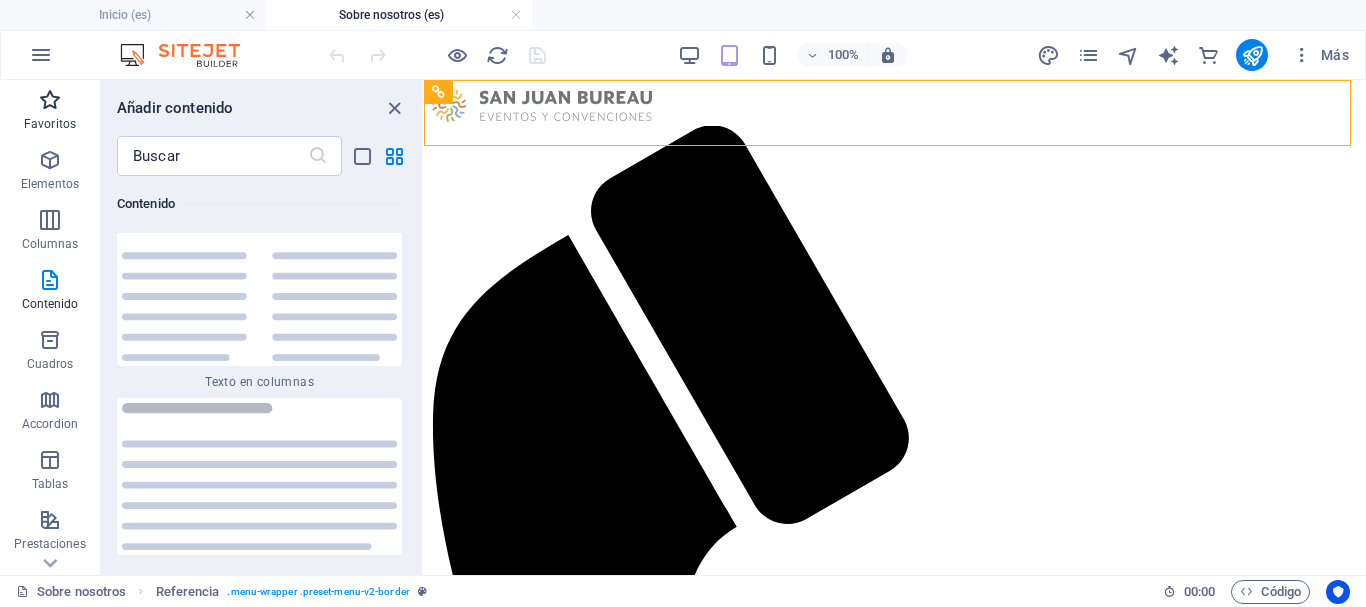 click at bounding box center (50, 100) 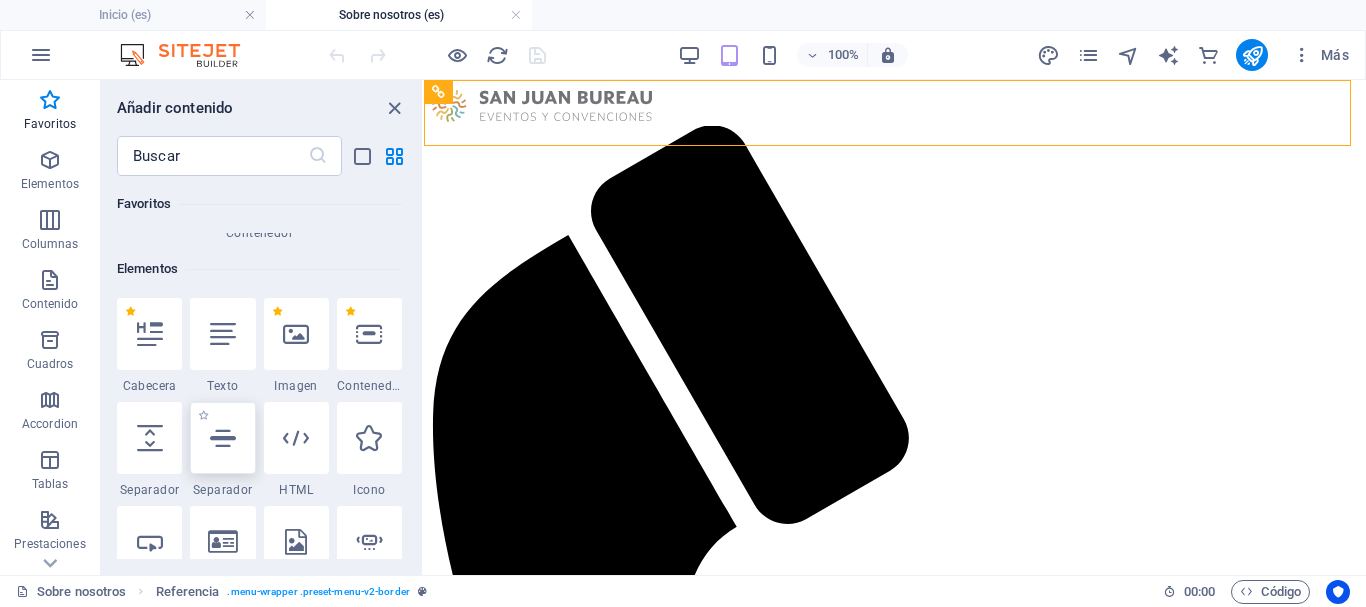 scroll, scrollTop: 500, scrollLeft: 0, axis: vertical 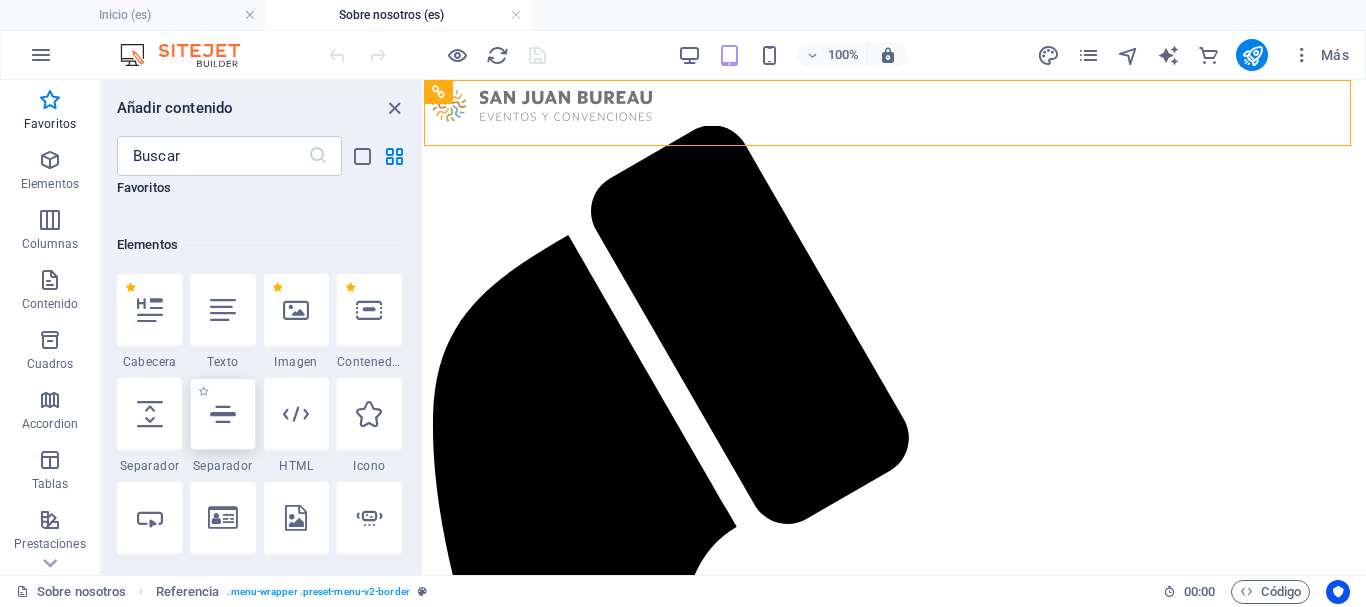 click at bounding box center (223, 414) 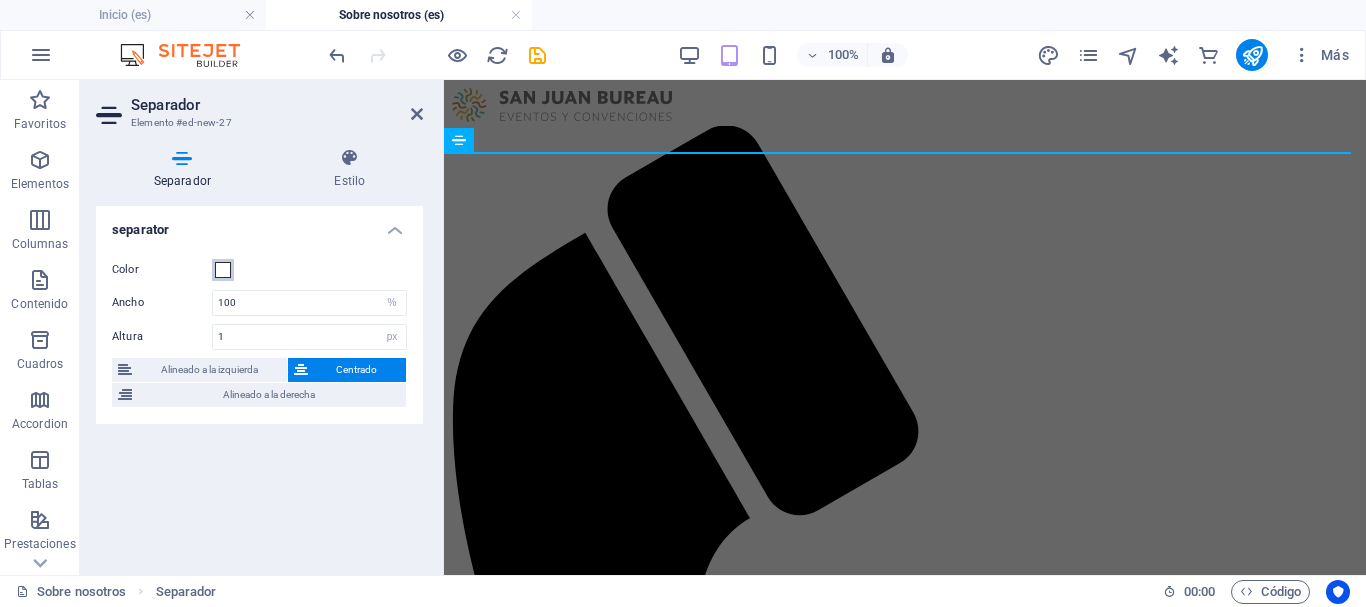 click at bounding box center [223, 270] 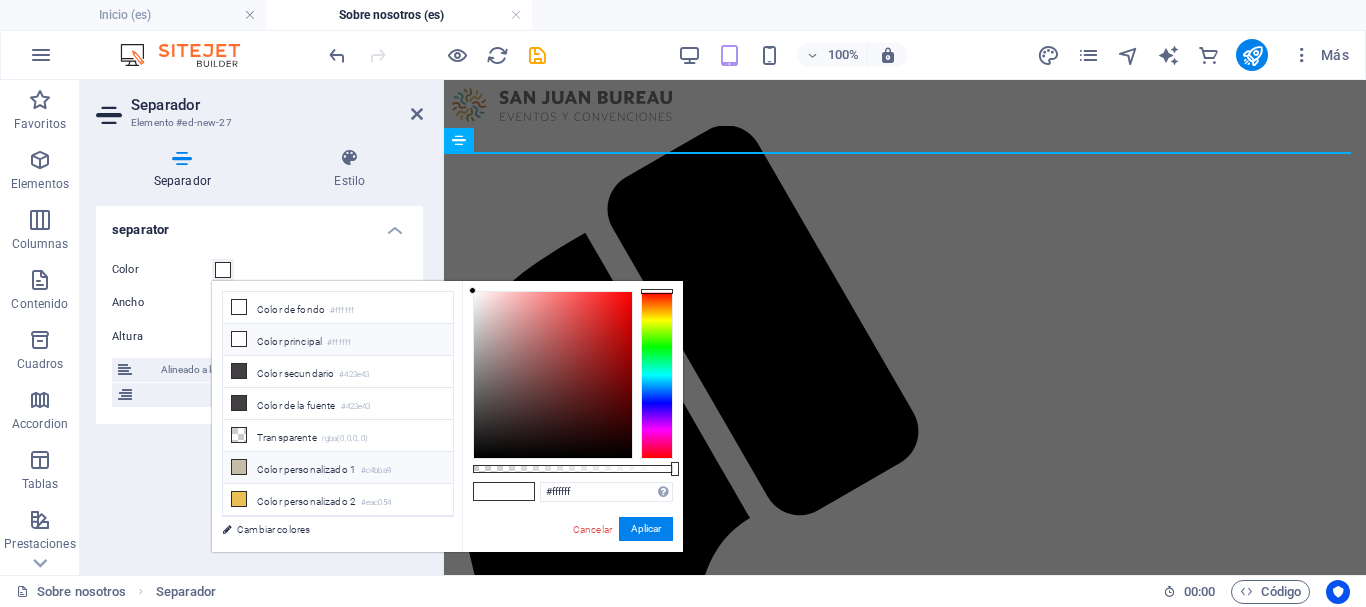 click at bounding box center [239, 467] 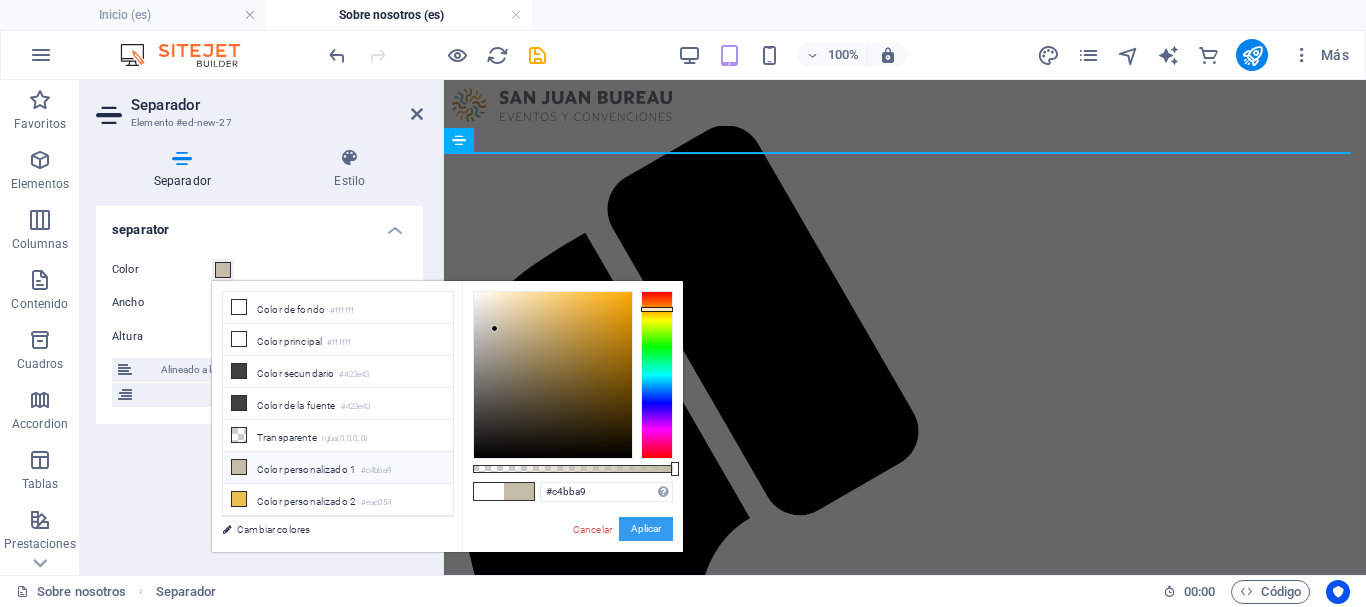 click on "Aplicar" at bounding box center (646, 529) 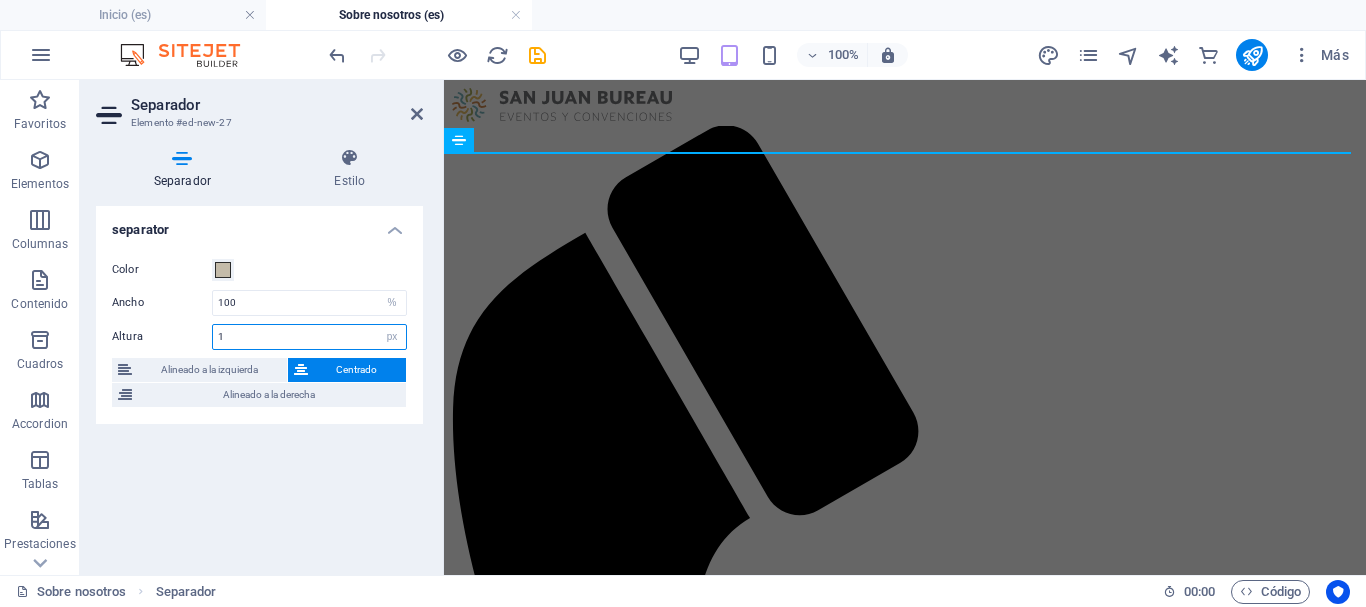 drag, startPoint x: 233, startPoint y: 340, endPoint x: 218, endPoint y: 340, distance: 15 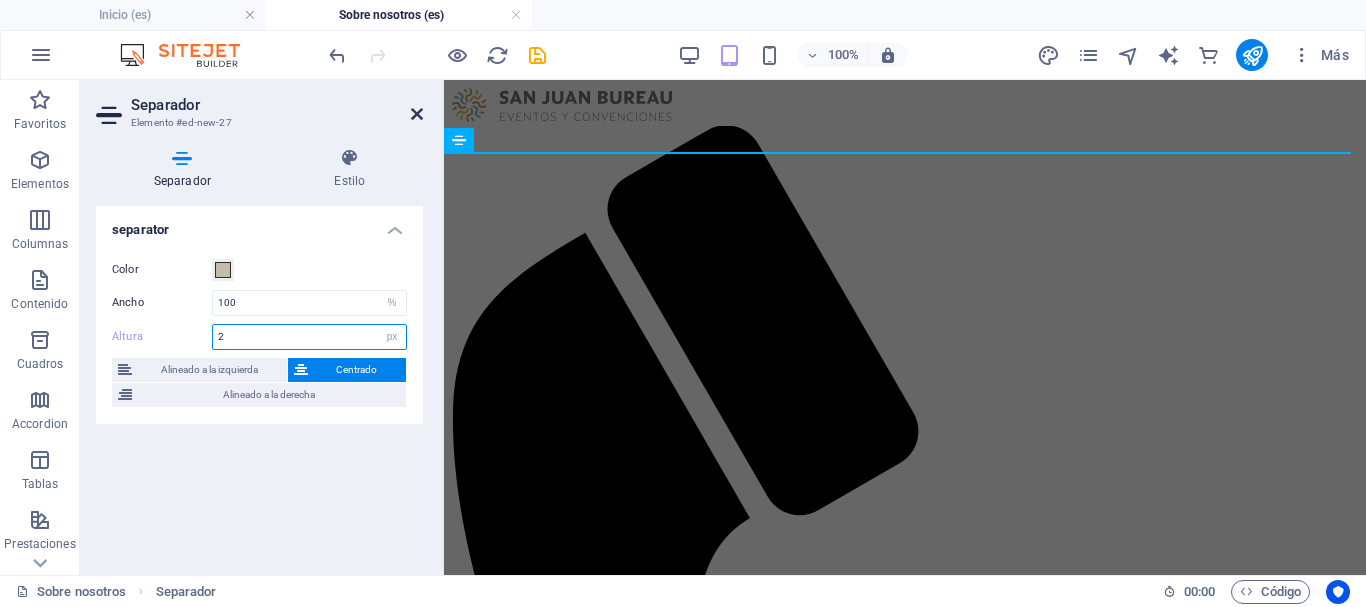 type on "2" 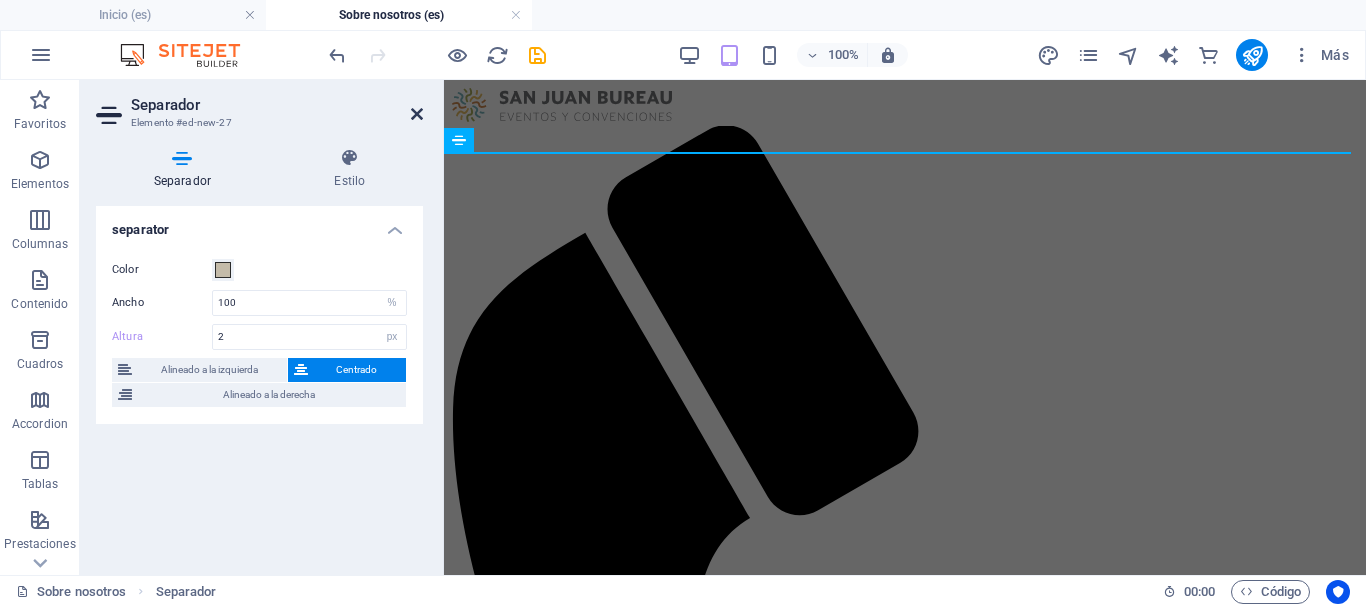 click at bounding box center (417, 114) 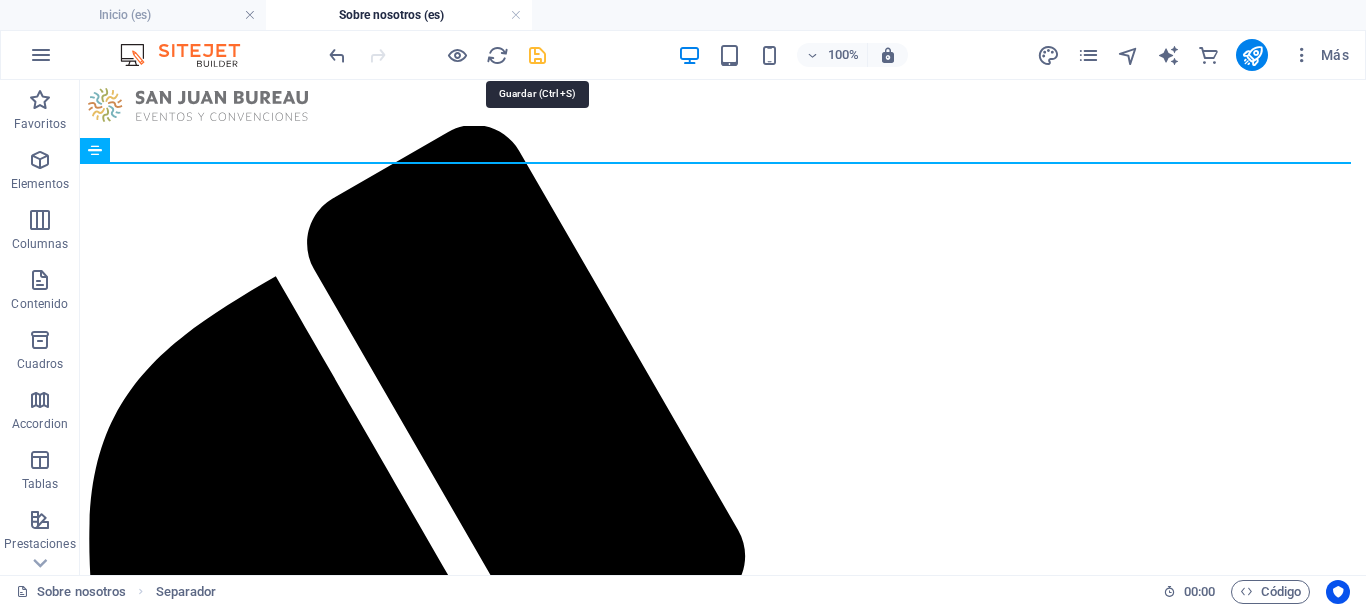 click at bounding box center [537, 55] 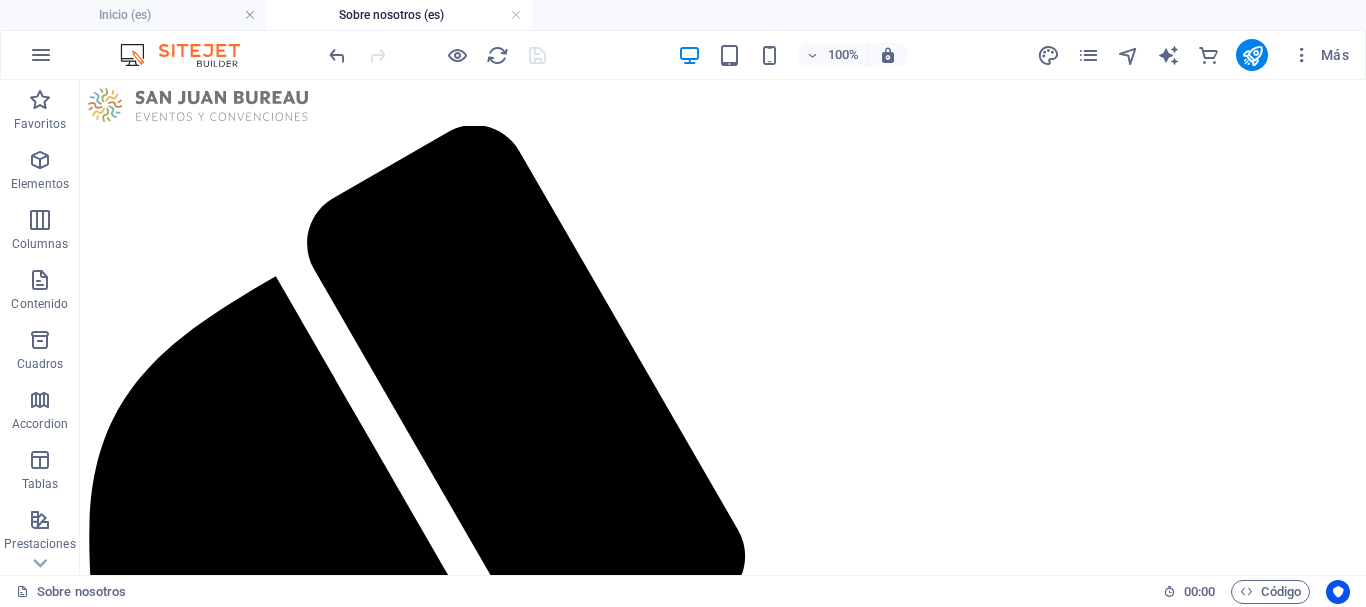 click on "Menu Inicio Socios [STATE] Sobre Nosotros Noticias Contacto ¿Qué es [STATE] Bureau? [STATE] Bureau es una Asociación Civil, sin fines de lucro, de carácter mixto; formada por el Gobierno de [STATE], empresarios privados, cámaras, asociaciones profesionales y Universidades Nuestro Propósito Tenemos el propósito de posicionar a [STATE] en Turismo de Reuniones, a nivel Nacional e Internacional. Estamos trabajando para fortalecer la industria de este segmento en nuestra [STATE] MISÍON Impulsar a [STATE] como destino de turismo de reuniones, generando oportunidades económicas, sociales y culturales. VISIÓN Ser líderes en la captación y organización de eventos de alto impacto en [STATE]. VALORES Profesionalismo - Transparencia Compromiso - Trabajo en equipo Equipo Ejecutivo [STATE] Bureau cuenta con un equipo ejecutivo comprometido con el posicionamiento de la [STATE] como destino destacado para eventos, reuniones y convenciones. Área Logística y Operaciones Área Comercial |" at bounding box center [723, 2395] 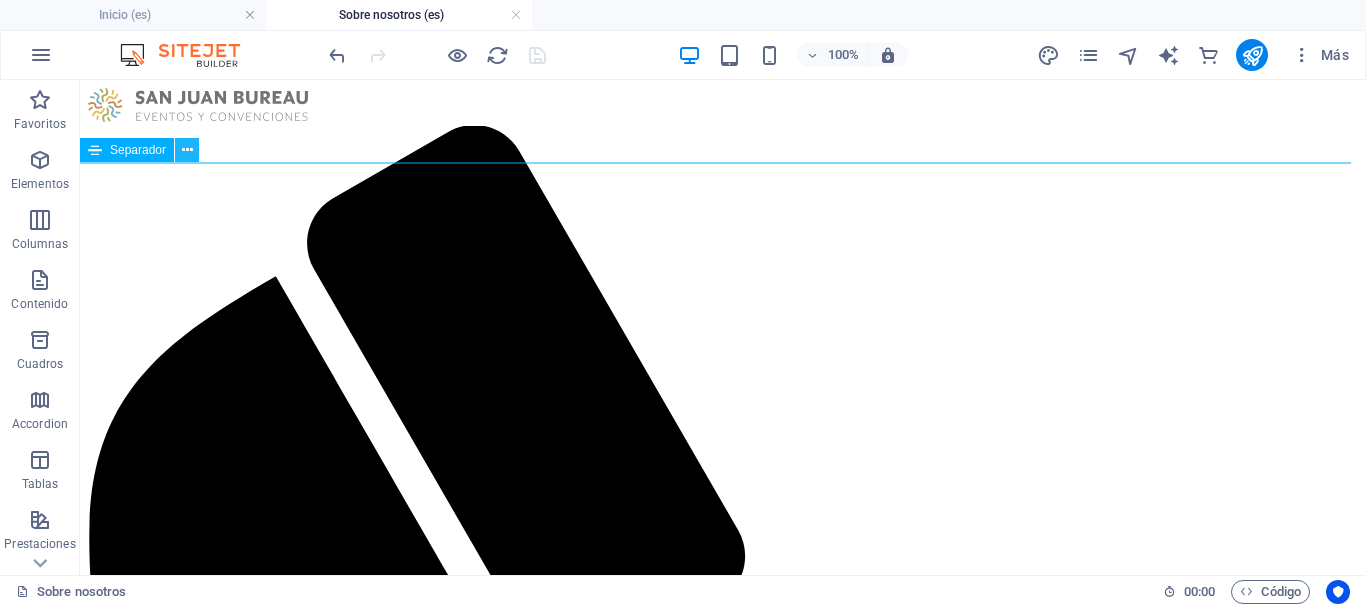 click at bounding box center (187, 150) 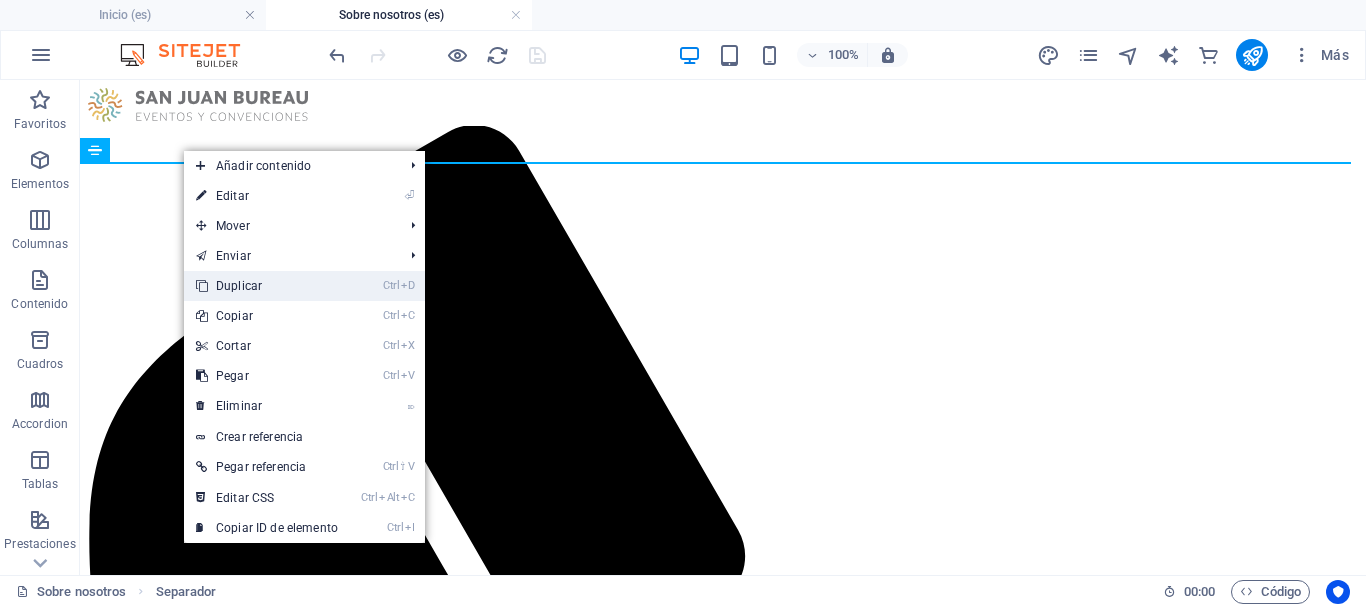 click on "Ctrl D  Duplicar" at bounding box center (267, 286) 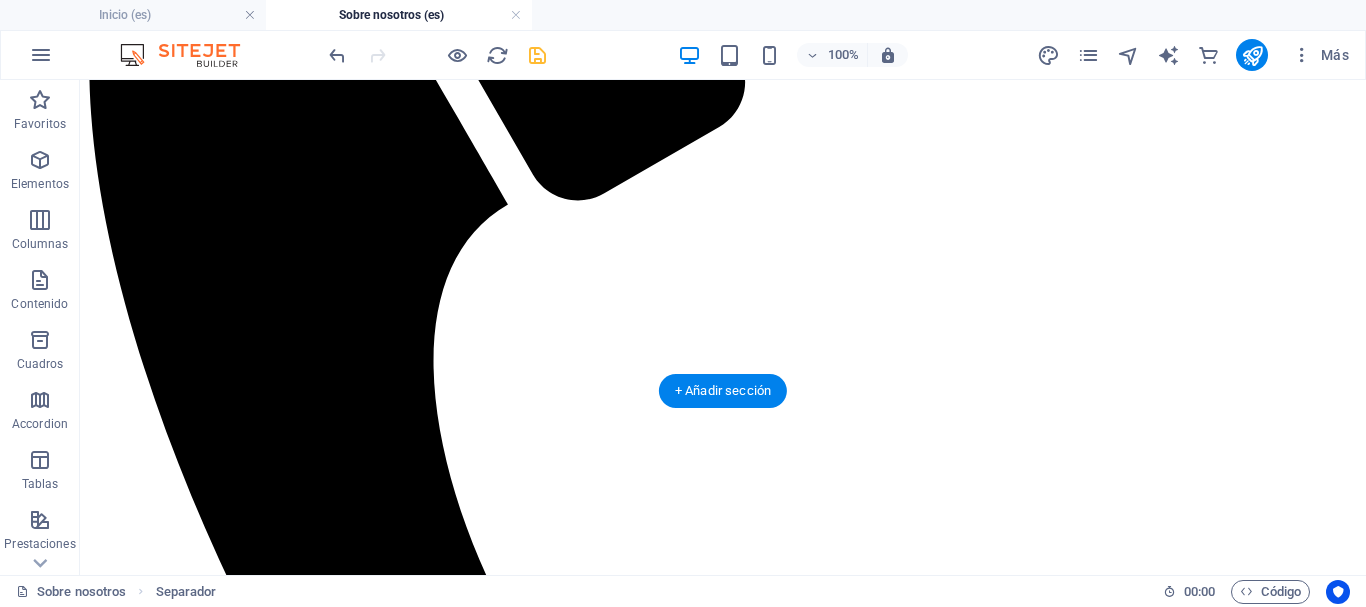 scroll, scrollTop: 500, scrollLeft: 0, axis: vertical 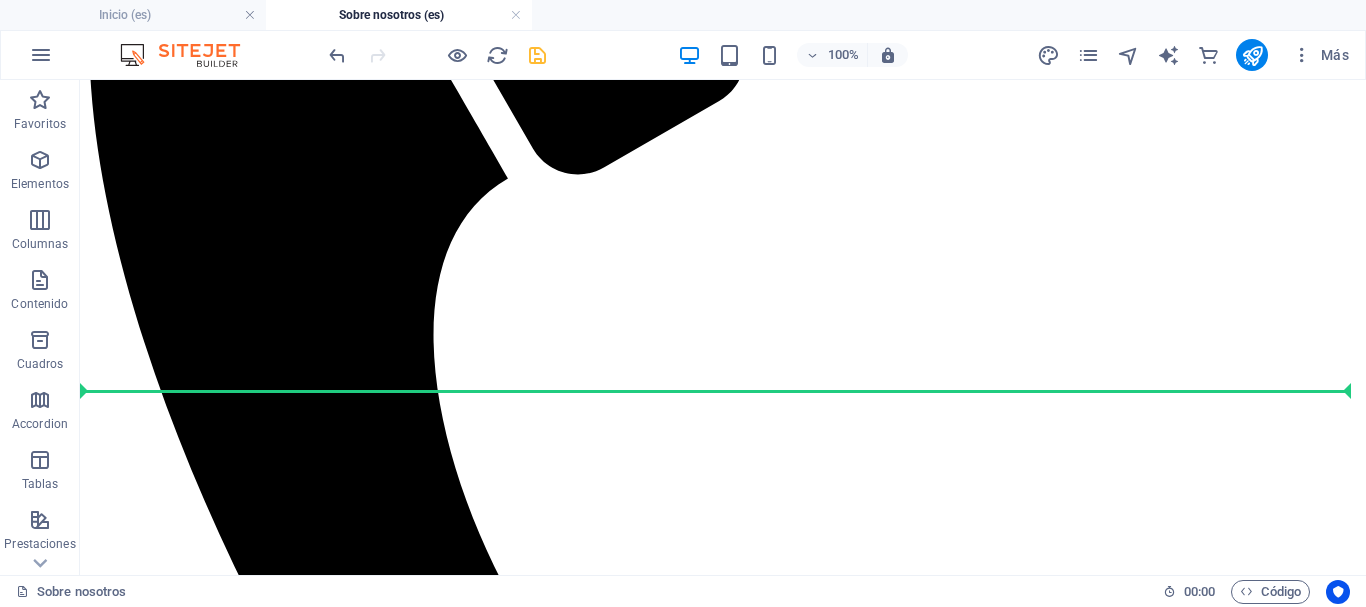 drag, startPoint x: 235, startPoint y: 231, endPoint x: 170, endPoint y: 409, distance: 189.4967 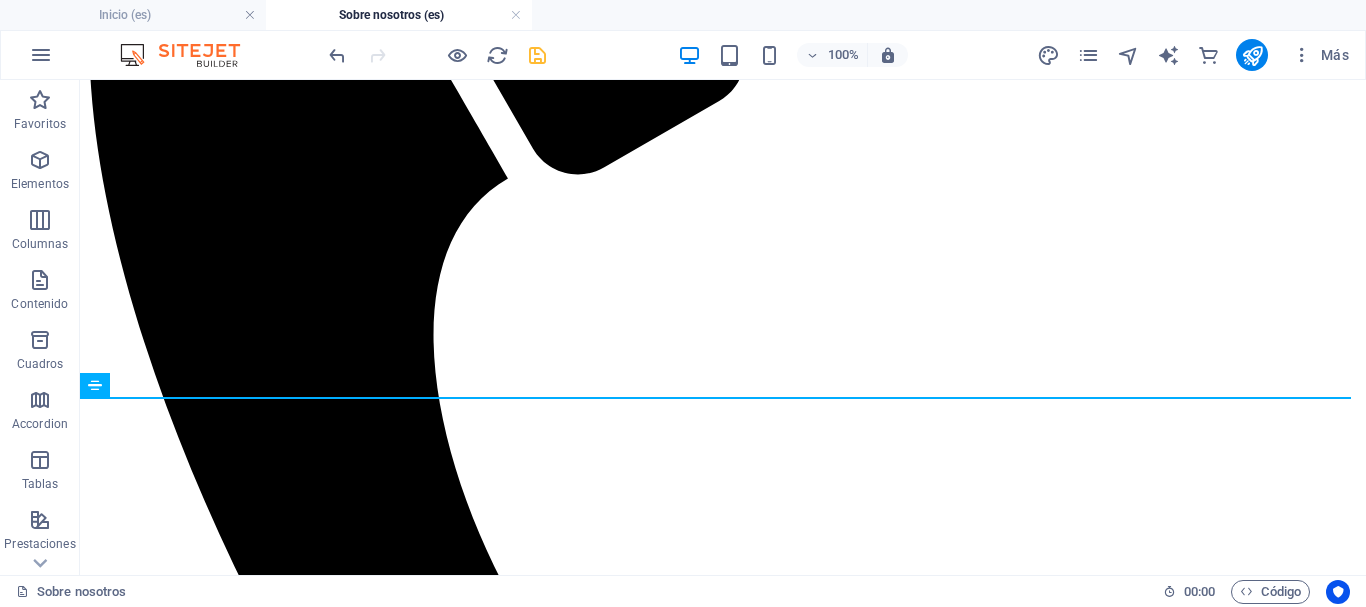 scroll, scrollTop: 493, scrollLeft: 0, axis: vertical 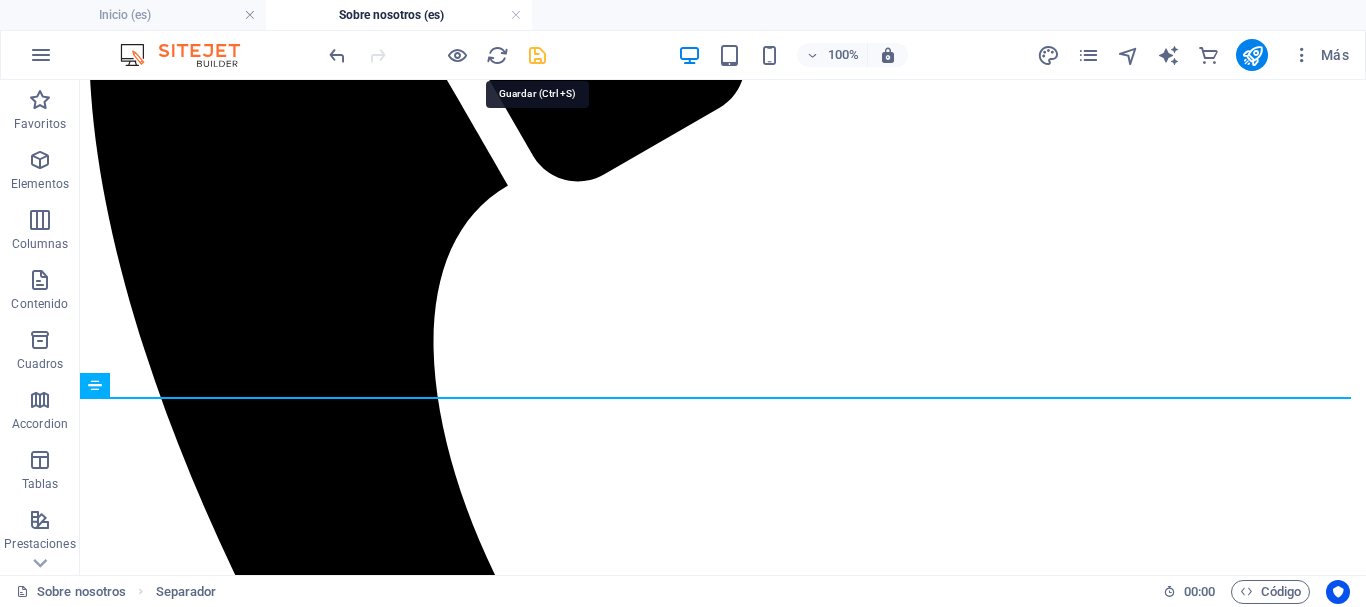 click at bounding box center [537, 55] 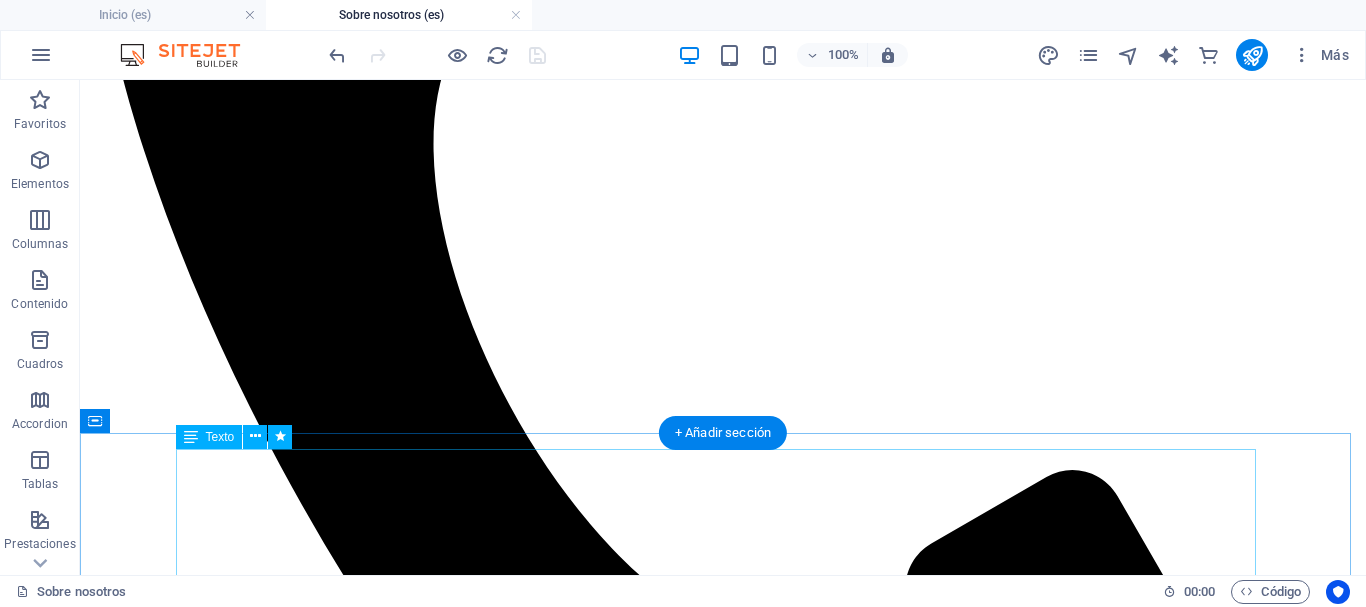 scroll, scrollTop: 793, scrollLeft: 0, axis: vertical 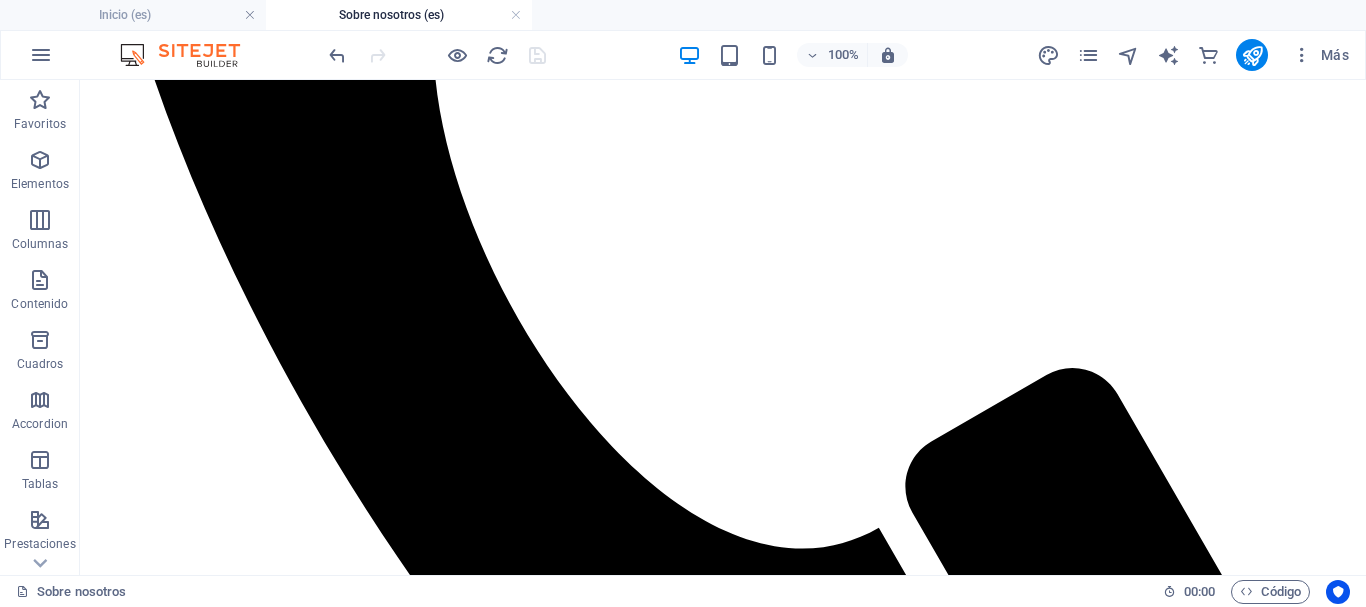 click on "Menu Inicio Socios [STATE] Sobre Nosotros Noticias Contacto ¿Qué es [STATE] Bureau? [STATE] Bureau es una Asociación Civil, sin fines de lucro, de carácter mixto; formada por el Gobierno de [STATE], empresarios privados, cámaras, asociaciones profesionales y Universidades Nuestro Propósito Tenemos el propósito de posicionar a [STATE] en Turismo de Reuniones, a nivel Nacional e Internacional. Estamos trabajando para fortalecer la industria de este segmento en nuestra [STATE] MISÍON Impulsar a [STATE] como destino de turismo de reuniones, generando oportunidades económicas, sociales y culturales. VISIÓN Ser líderes en la captación y organización de eventos de alto impacto en [STATE]. VALORES Profesionalismo - Transparencia Compromiso - Trabajo en equipo Equipo Ejecutivo [STATE] Bureau cuenta con un equipo ejecutivo comprometido con el posicionamiento de la [STATE] como destino destacado para eventos, reuniones y convenciones. Área Logística y Operaciones Área Comercial |" at bounding box center [723, 1611] 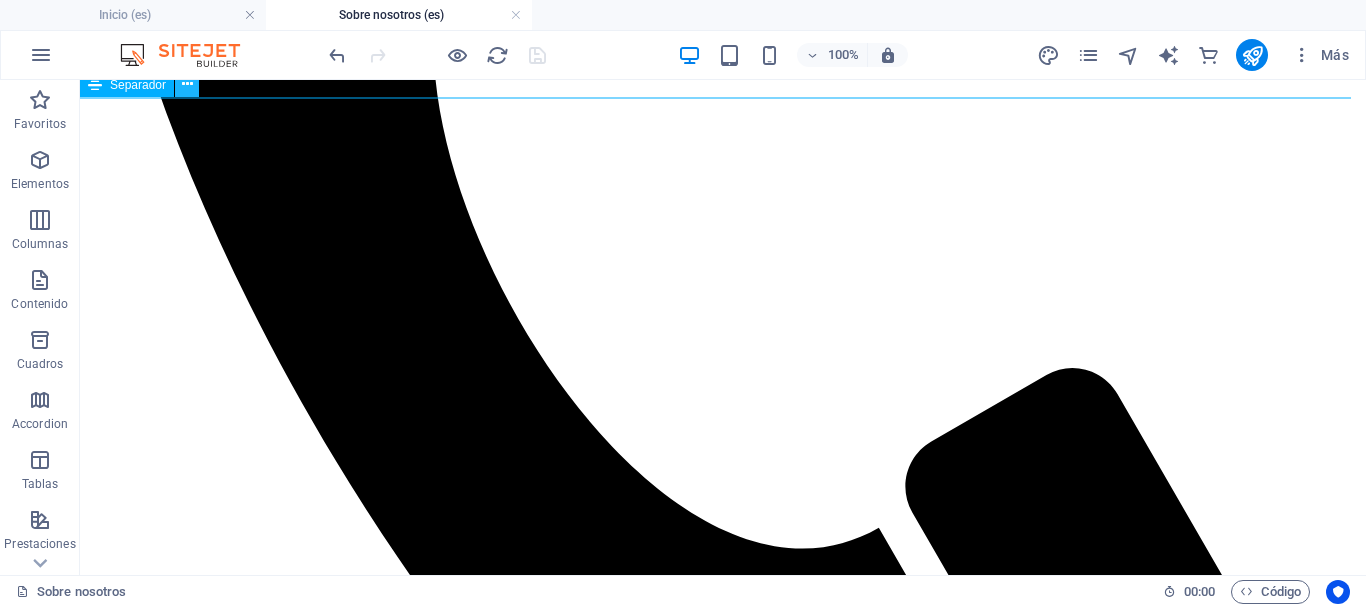 click at bounding box center [187, 84] 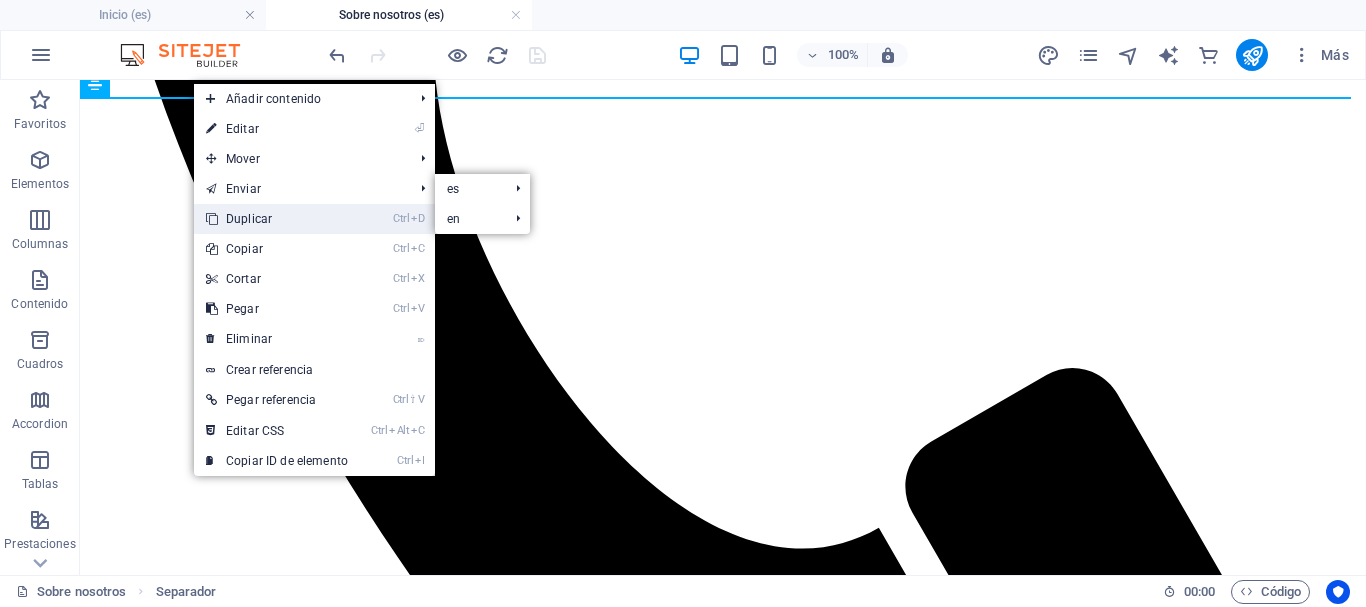 click on "Ctrl D  Duplicar" at bounding box center [277, 219] 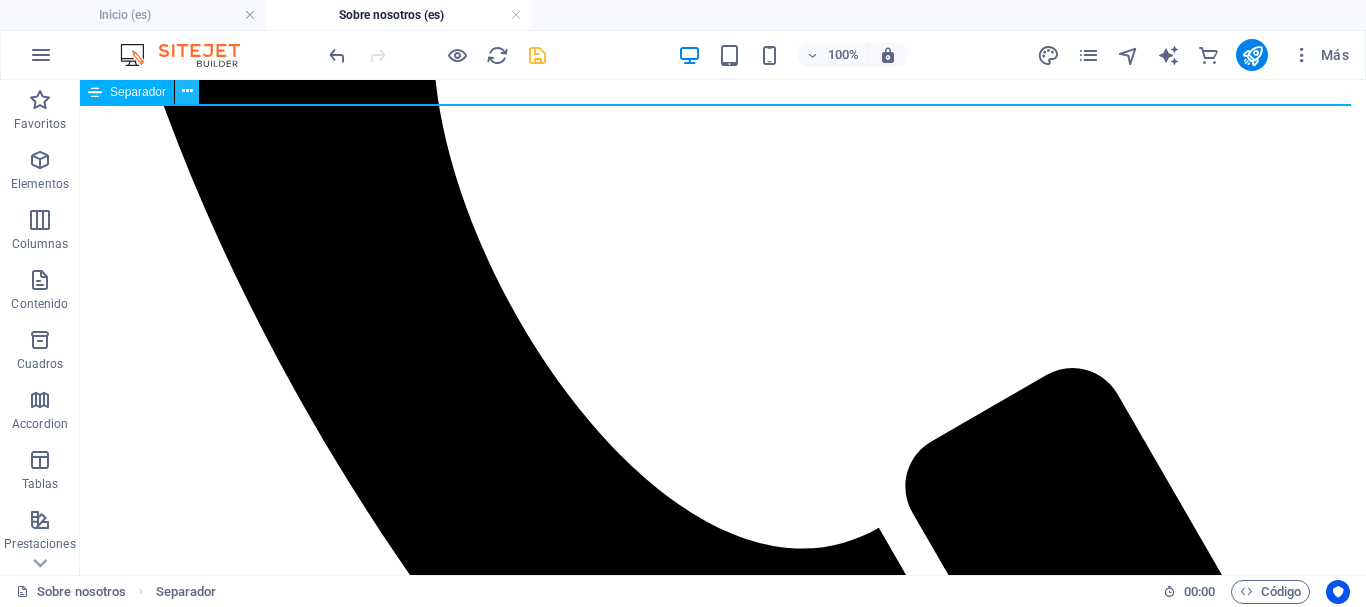 click at bounding box center [187, 91] 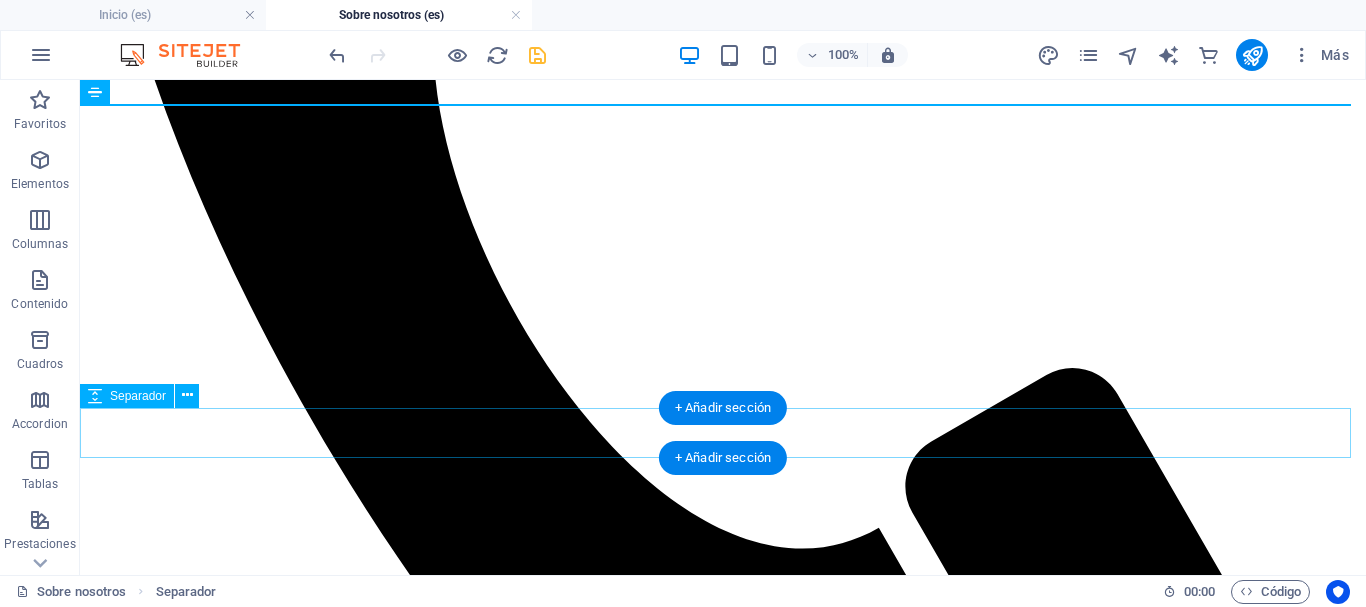 drag, startPoint x: 208, startPoint y: 173, endPoint x: 257, endPoint y: 438, distance: 269.49213 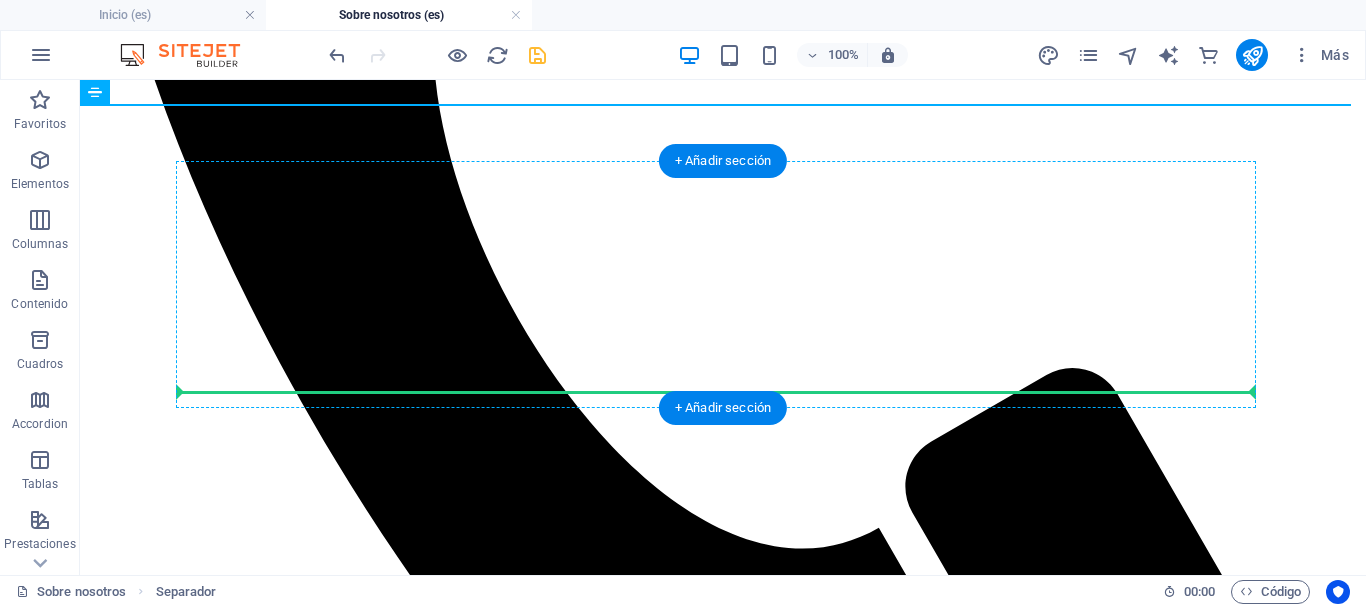 drag, startPoint x: 230, startPoint y: 168, endPoint x: 225, endPoint y: 330, distance: 162.07715 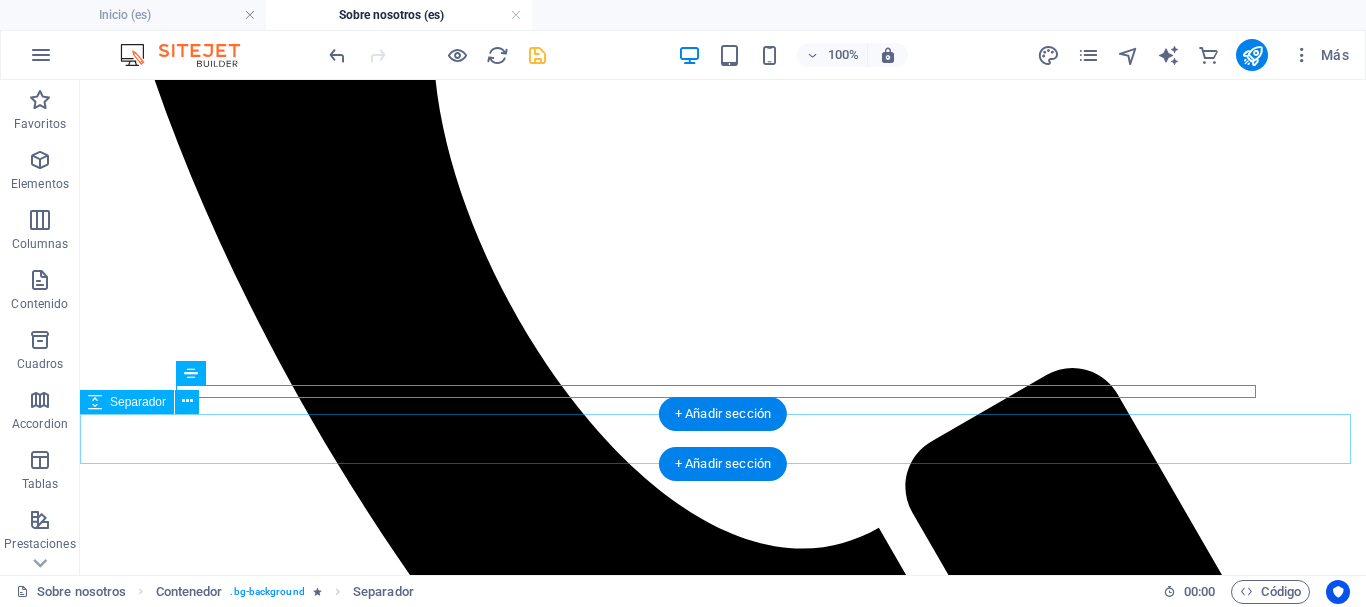 click at bounding box center [723, 2431] 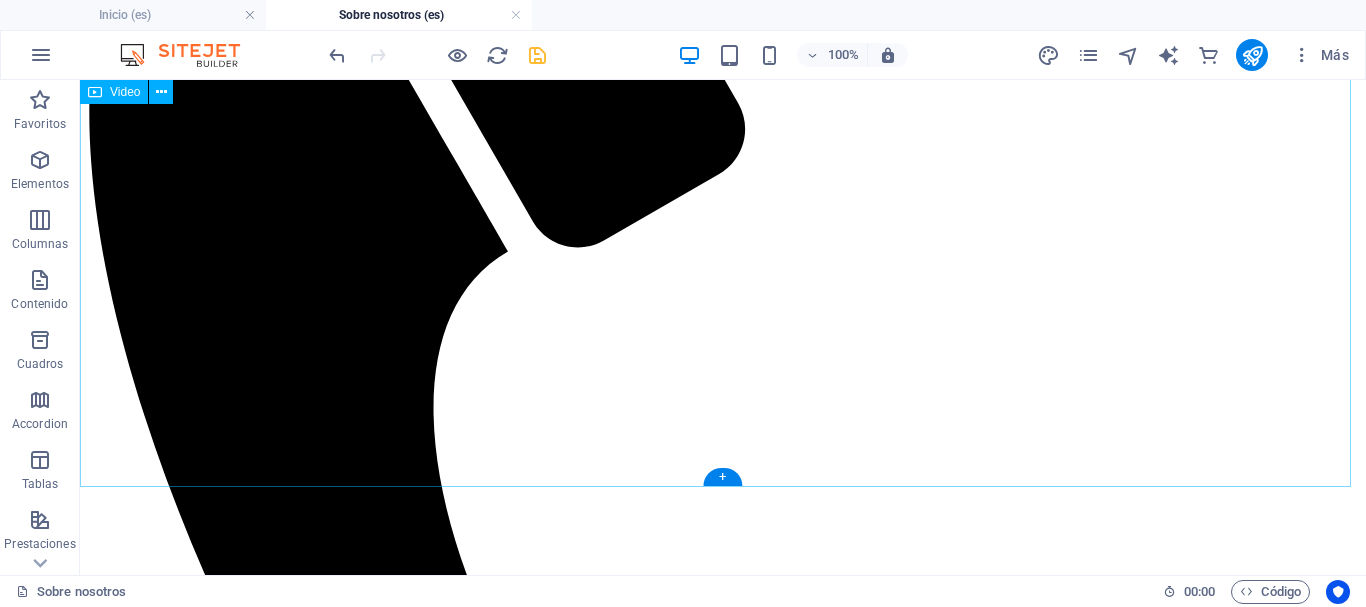 scroll, scrollTop: 393, scrollLeft: 0, axis: vertical 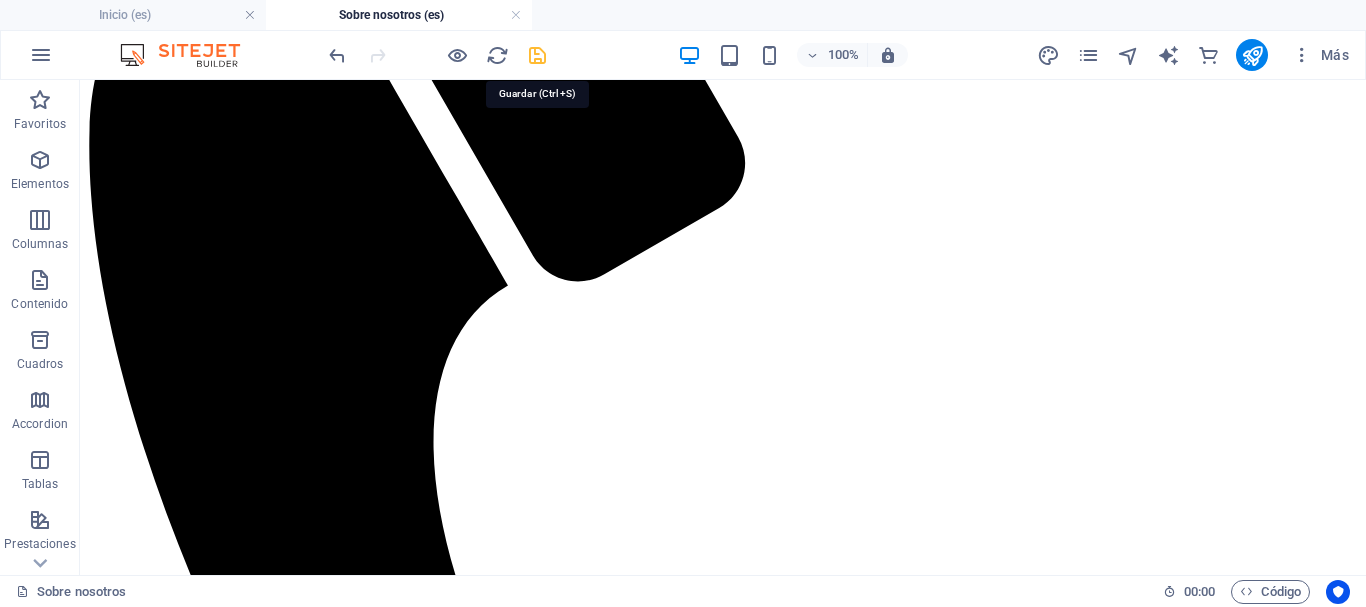 click at bounding box center (537, 55) 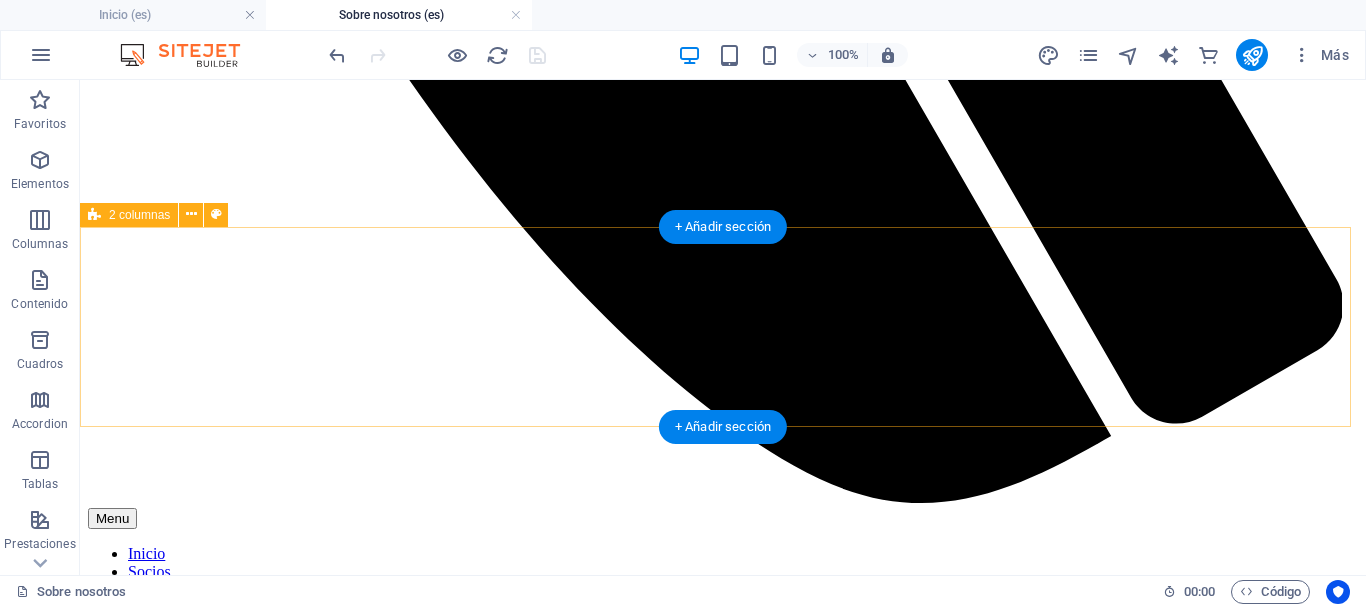 scroll, scrollTop: 1293, scrollLeft: 0, axis: vertical 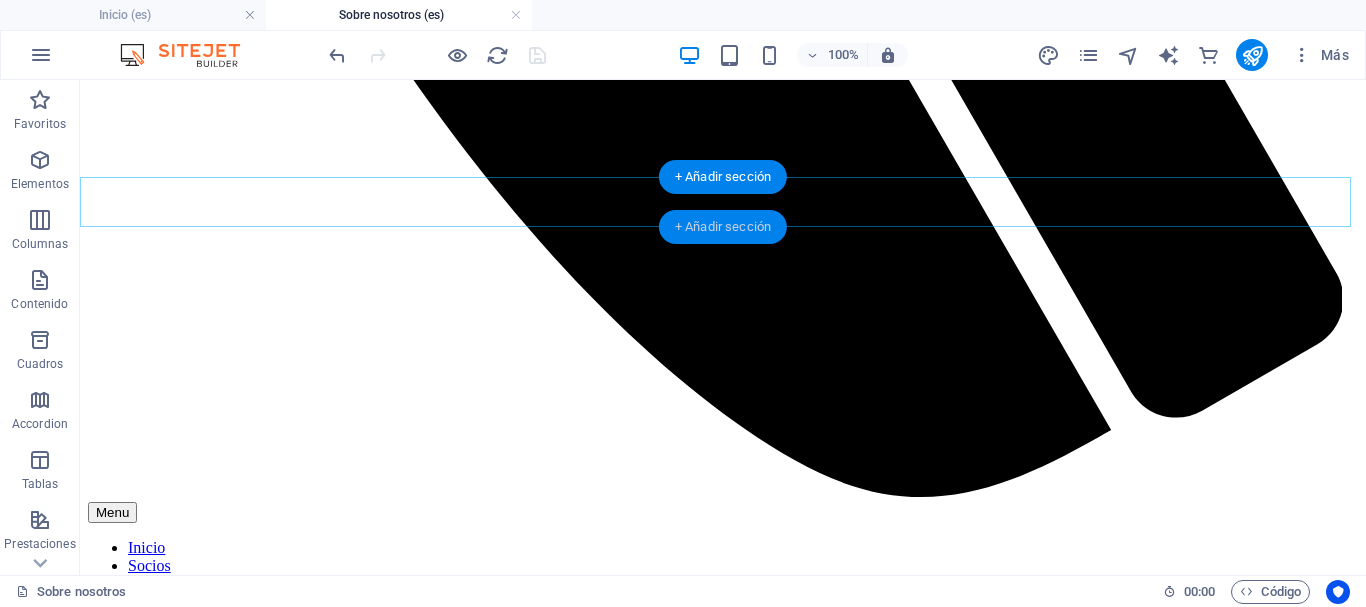 click on "+ Añadir sección" at bounding box center (723, 227) 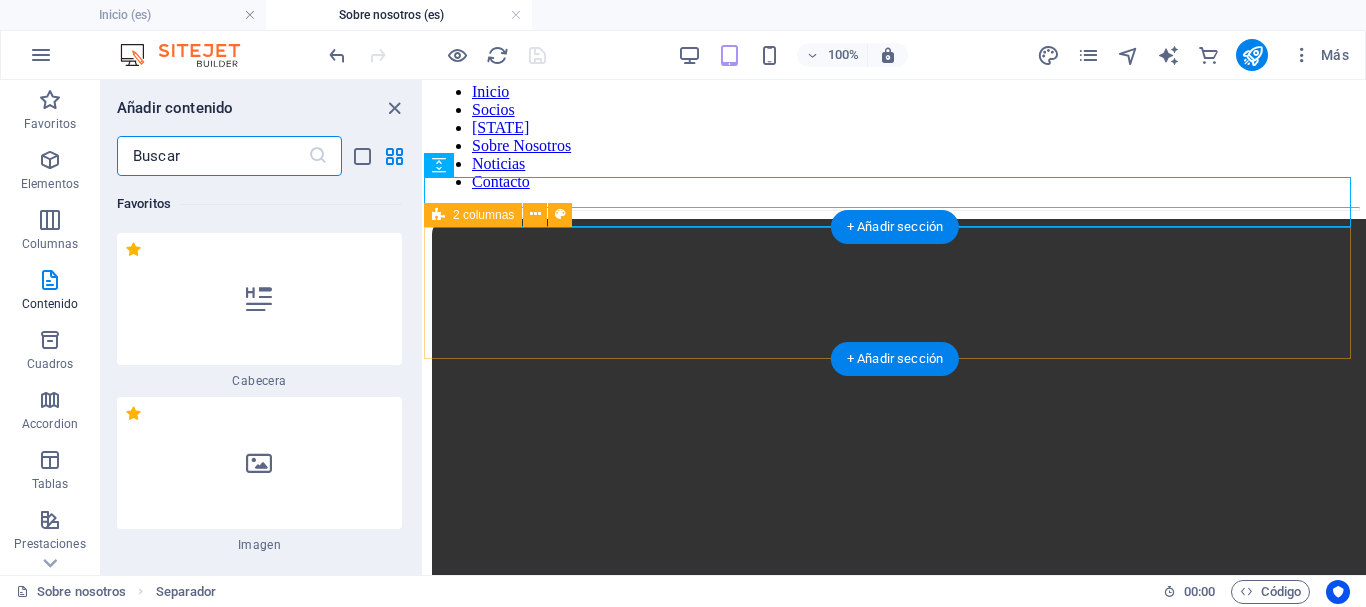 scroll, scrollTop: 1093, scrollLeft: 0, axis: vertical 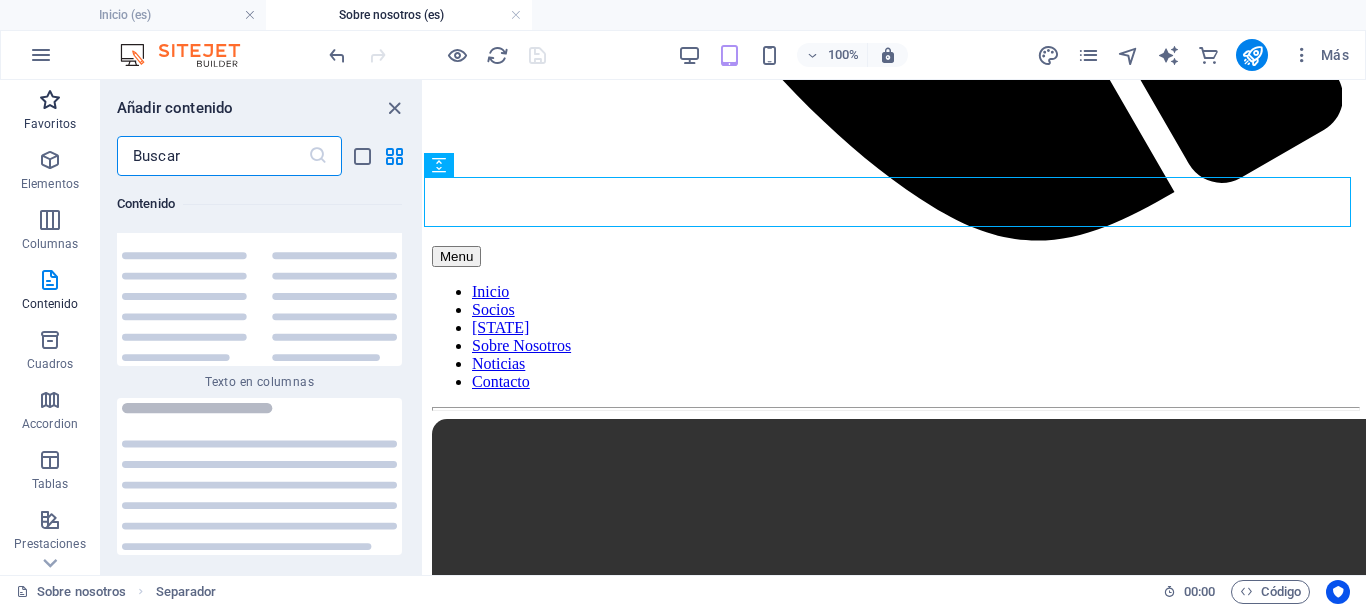 click at bounding box center (50, 100) 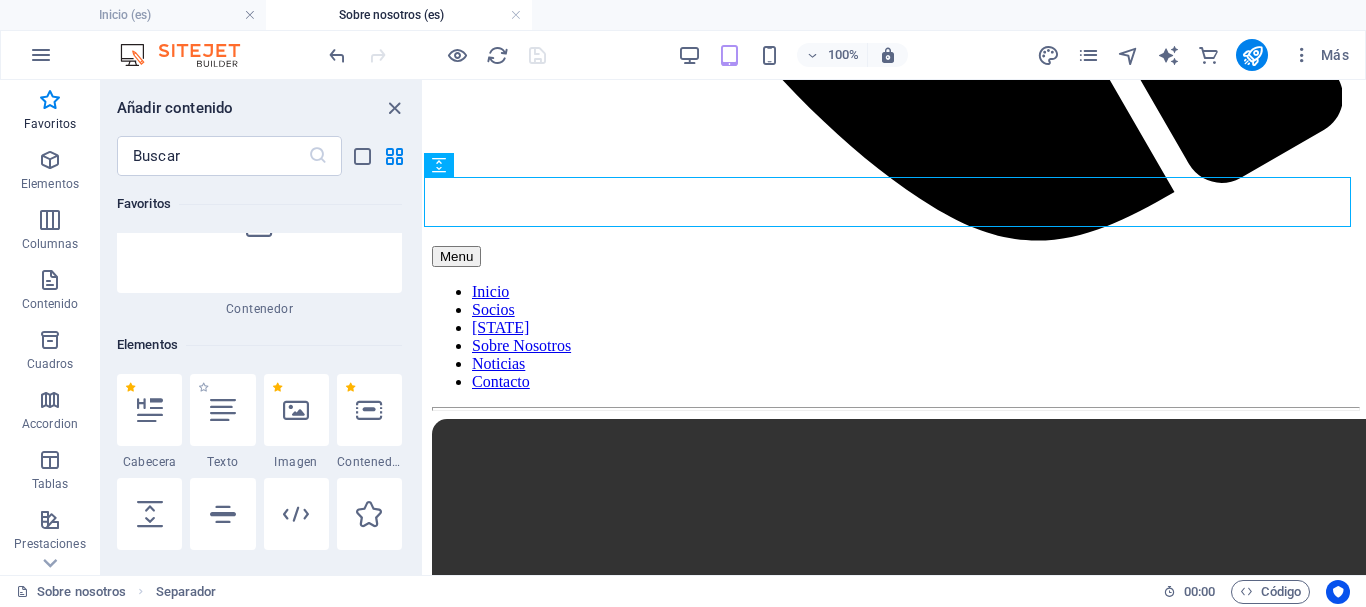 scroll, scrollTop: 500, scrollLeft: 0, axis: vertical 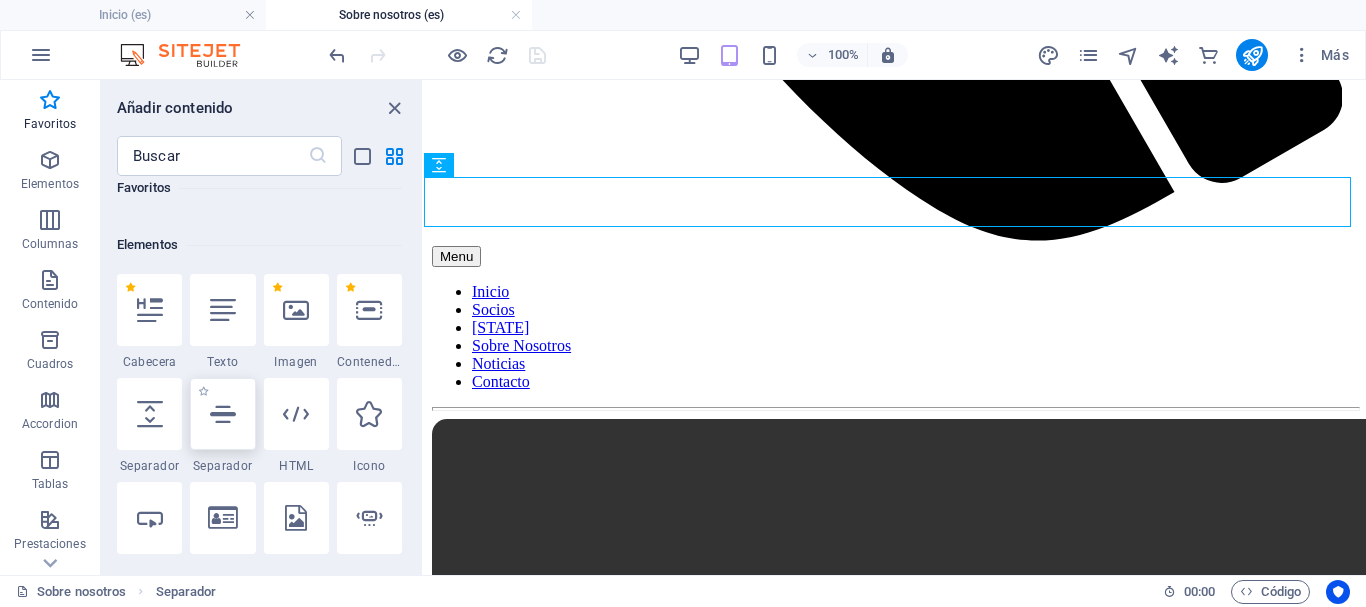click at bounding box center (222, 414) 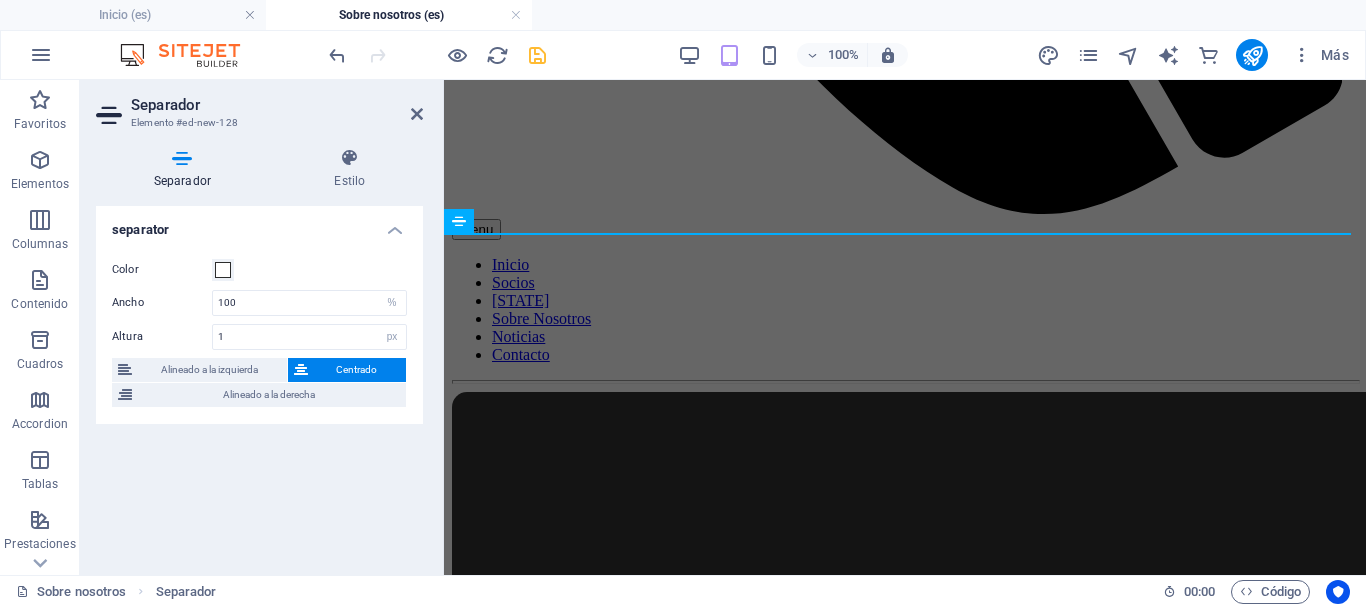 scroll, scrollTop: 1082, scrollLeft: 0, axis: vertical 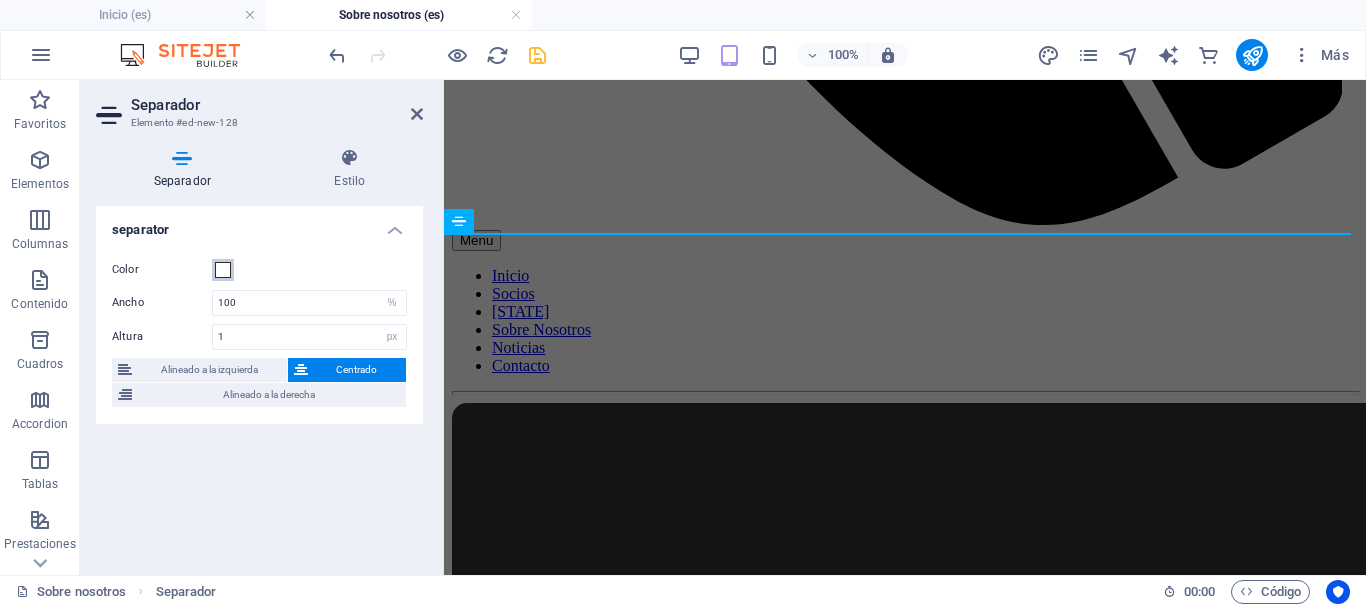 click at bounding box center [223, 270] 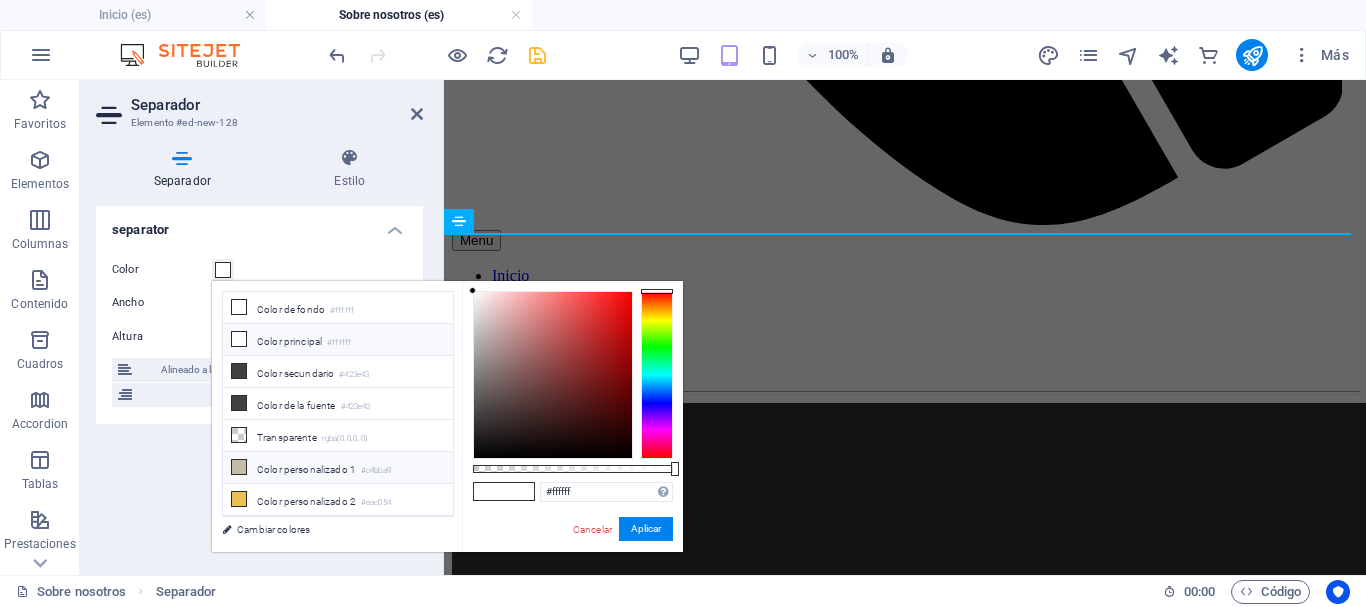 click at bounding box center (239, 467) 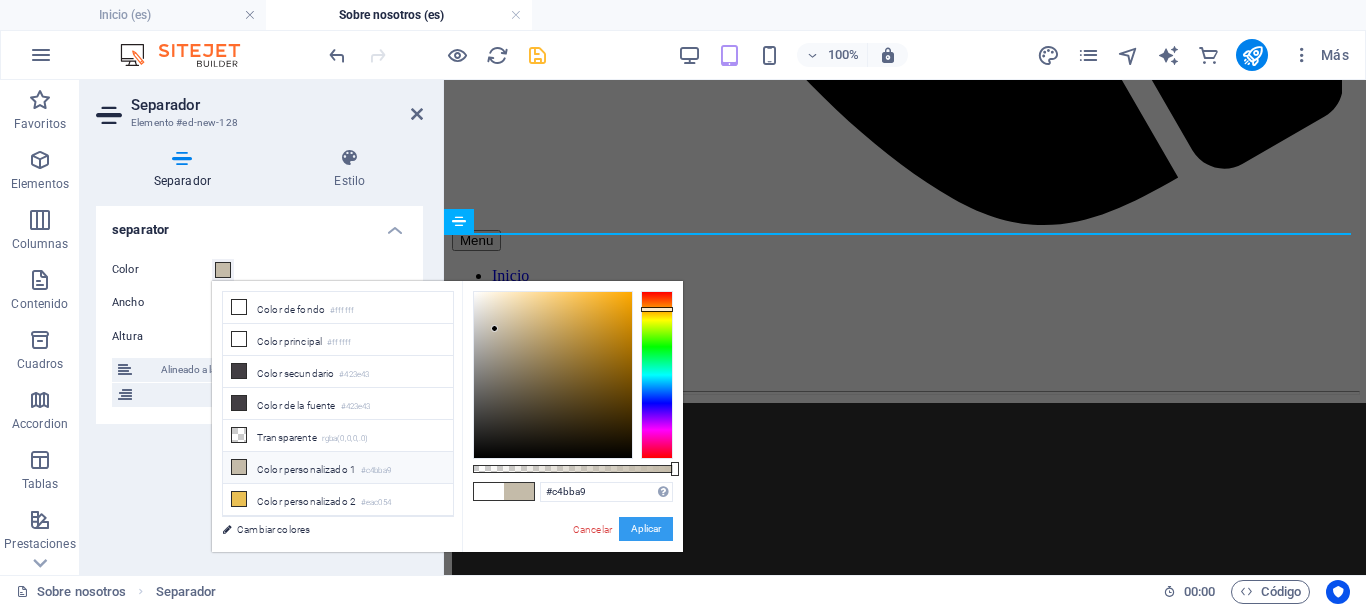click on "Aplicar" at bounding box center (646, 529) 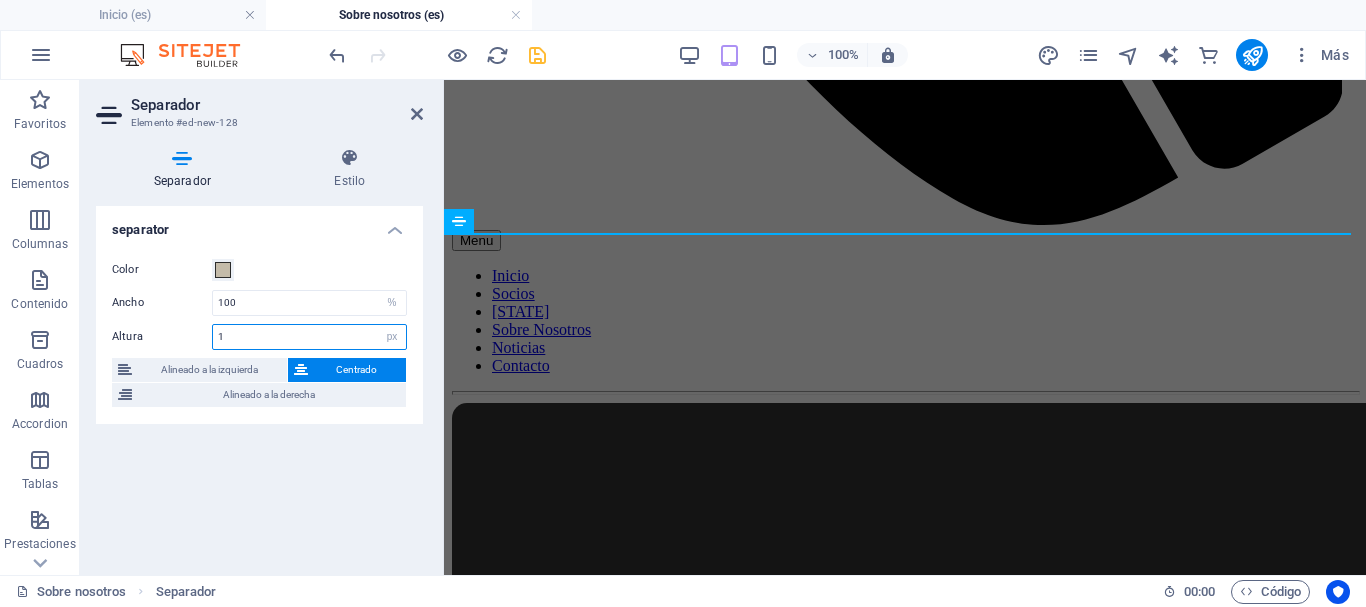 drag, startPoint x: 248, startPoint y: 335, endPoint x: 206, endPoint y: 335, distance: 42 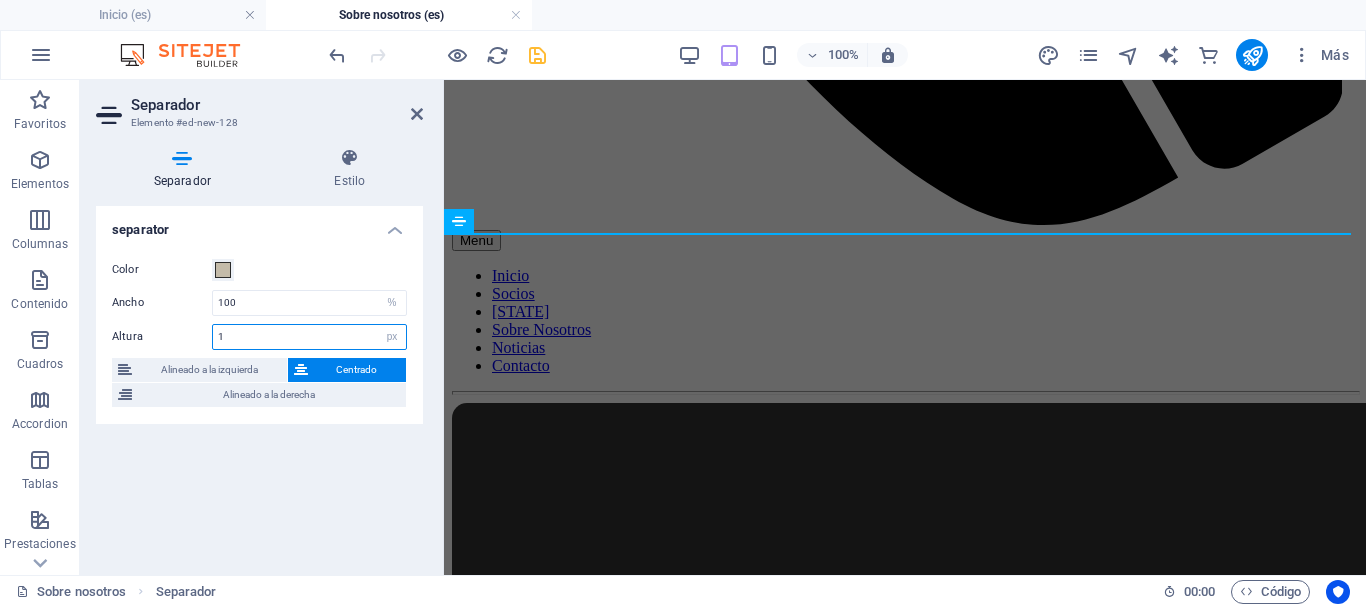 type on "2" 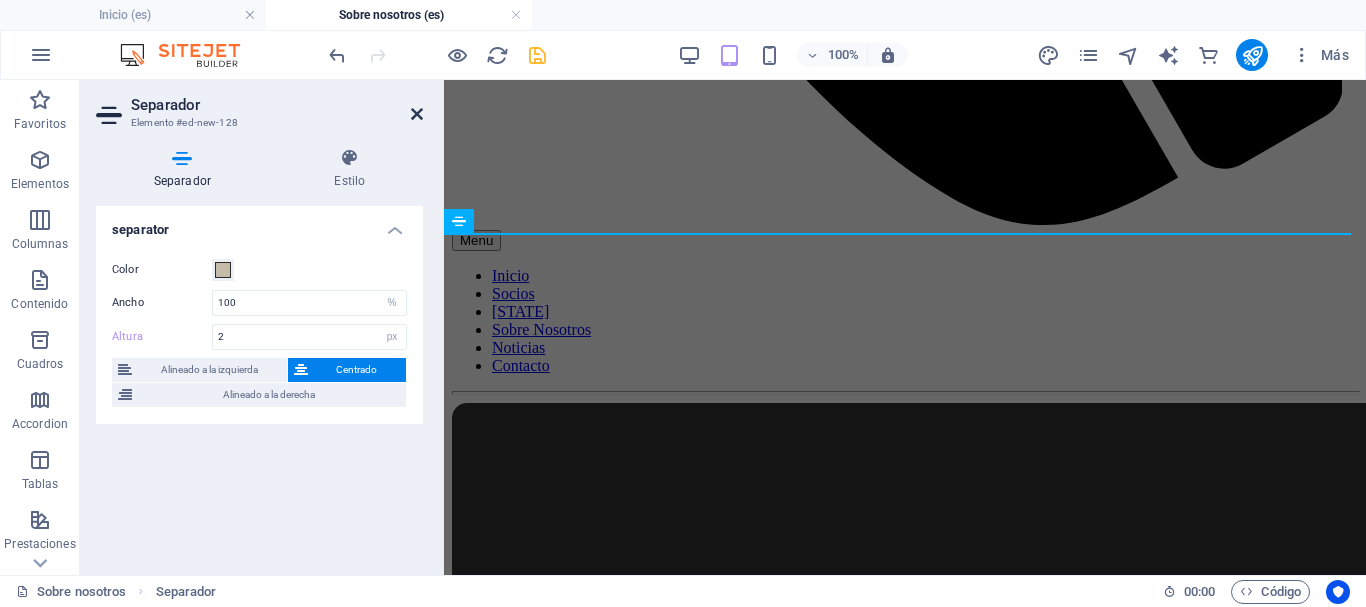 click at bounding box center [417, 114] 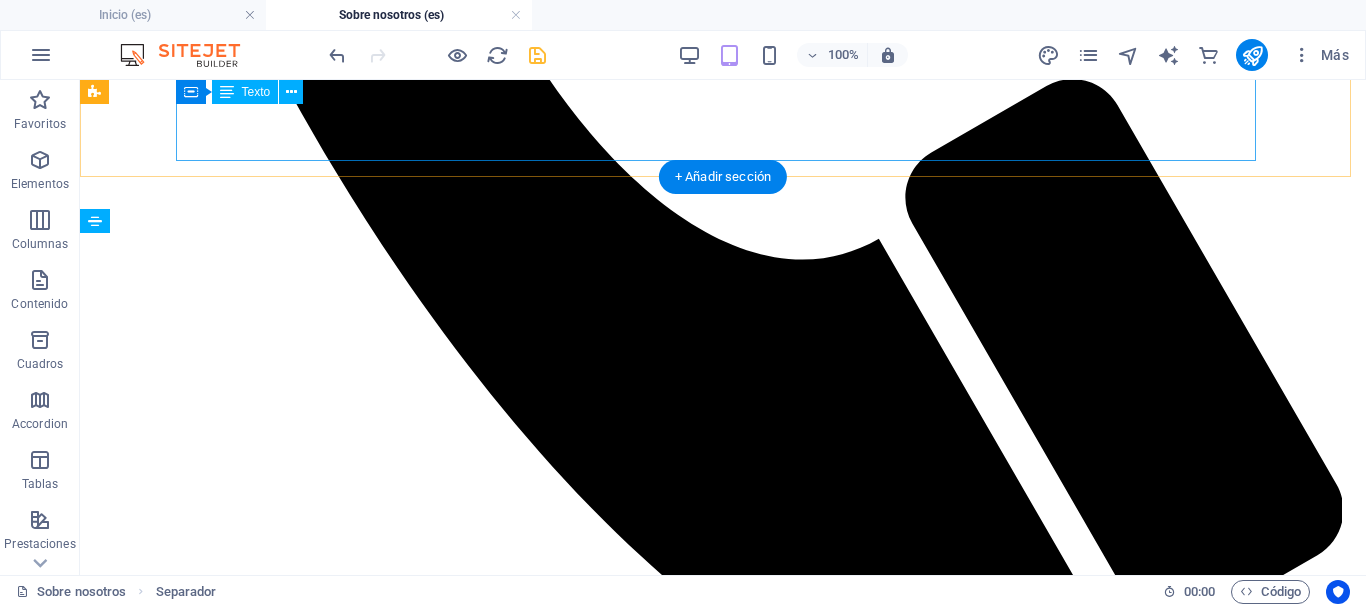 scroll, scrollTop: 1293, scrollLeft: 0, axis: vertical 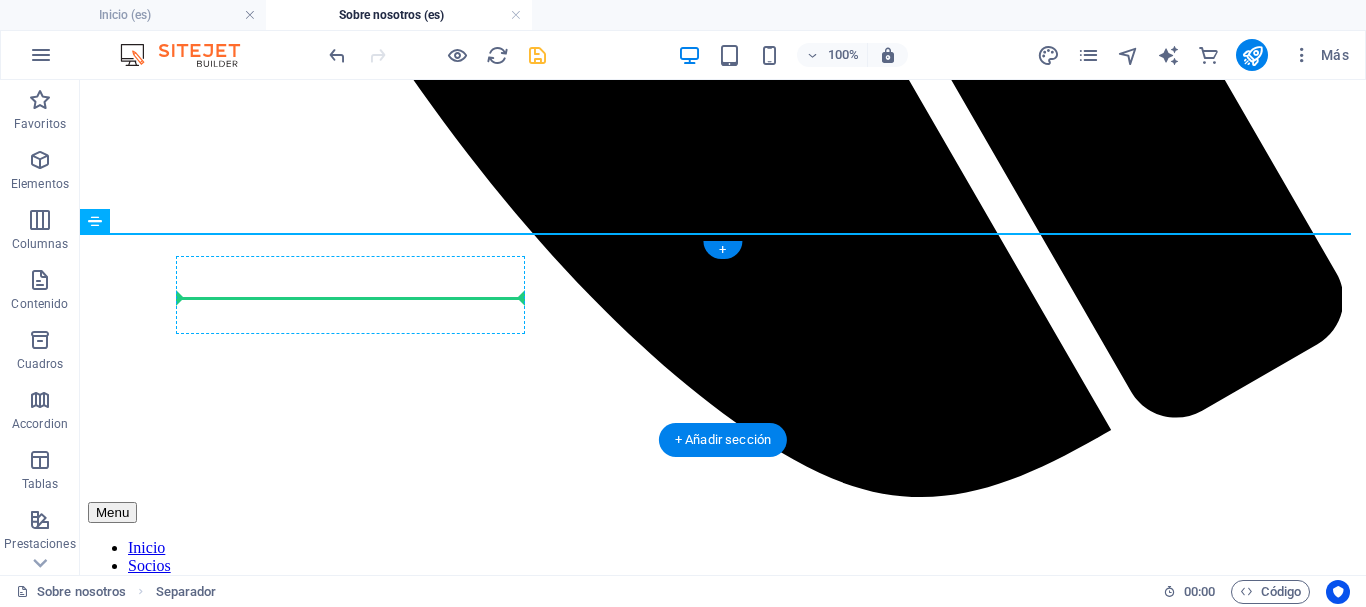 drag, startPoint x: 176, startPoint y: 296, endPoint x: 241, endPoint y: 284, distance: 66.09841 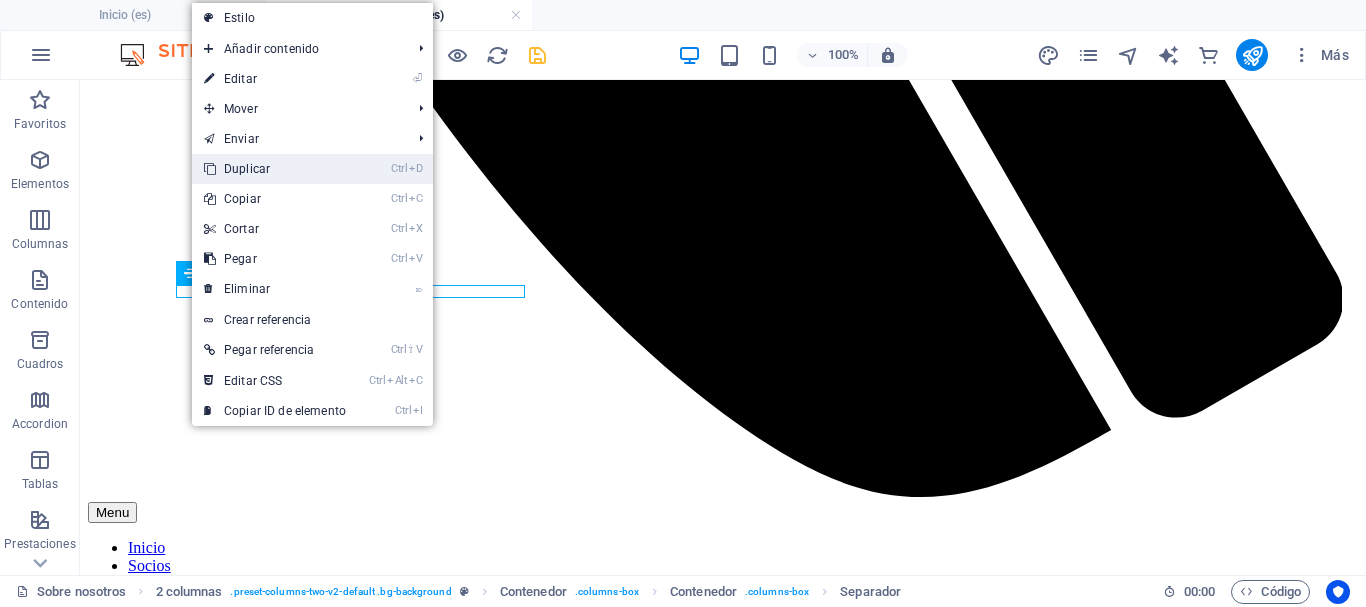 click on "Ctrl D  Duplicar" at bounding box center (275, 169) 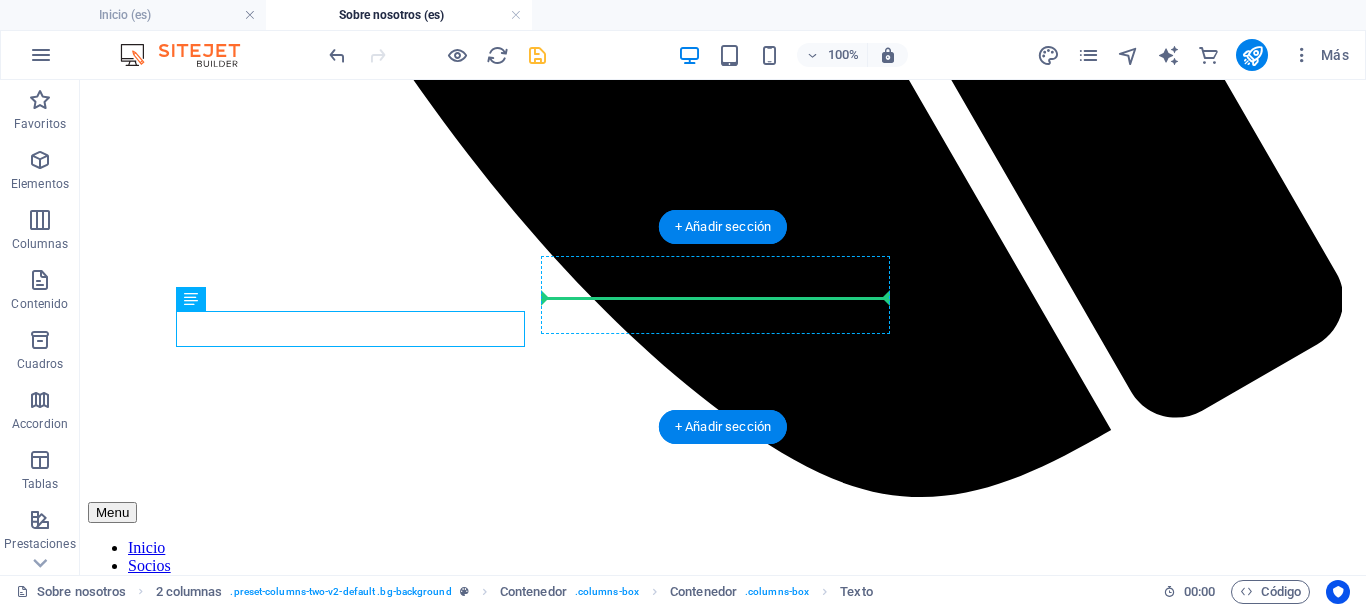 drag, startPoint x: 271, startPoint y: 369, endPoint x: 619, endPoint y: 289, distance: 357.07703 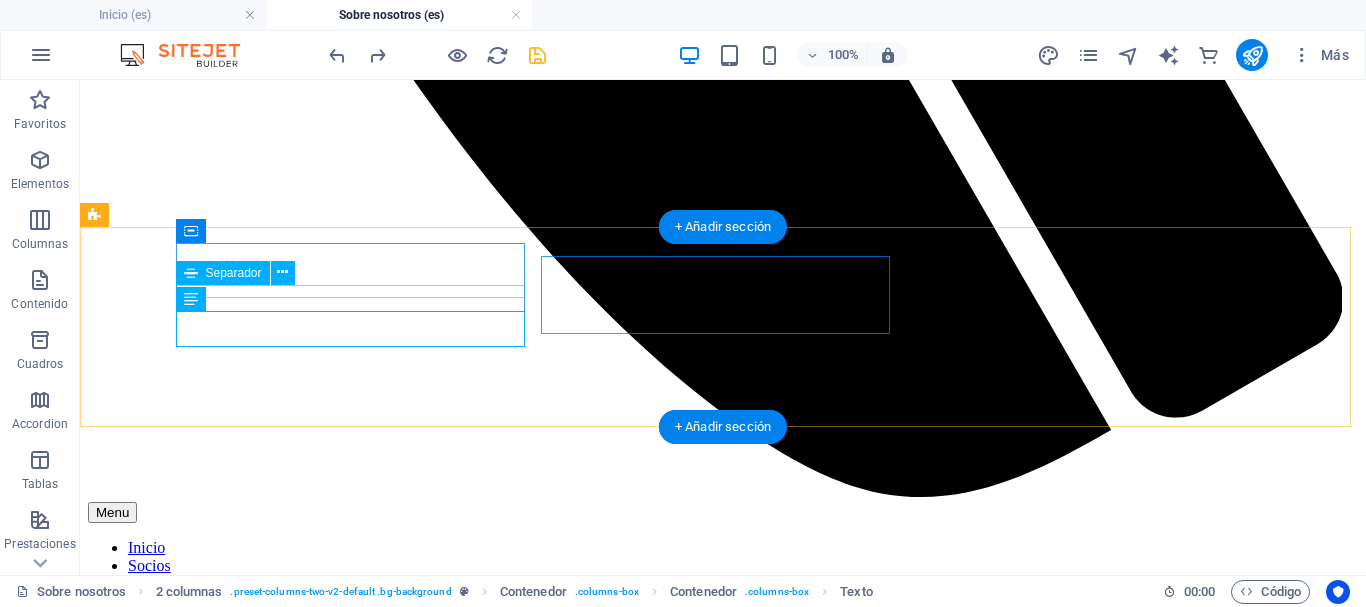 click at bounding box center [723, 2298] 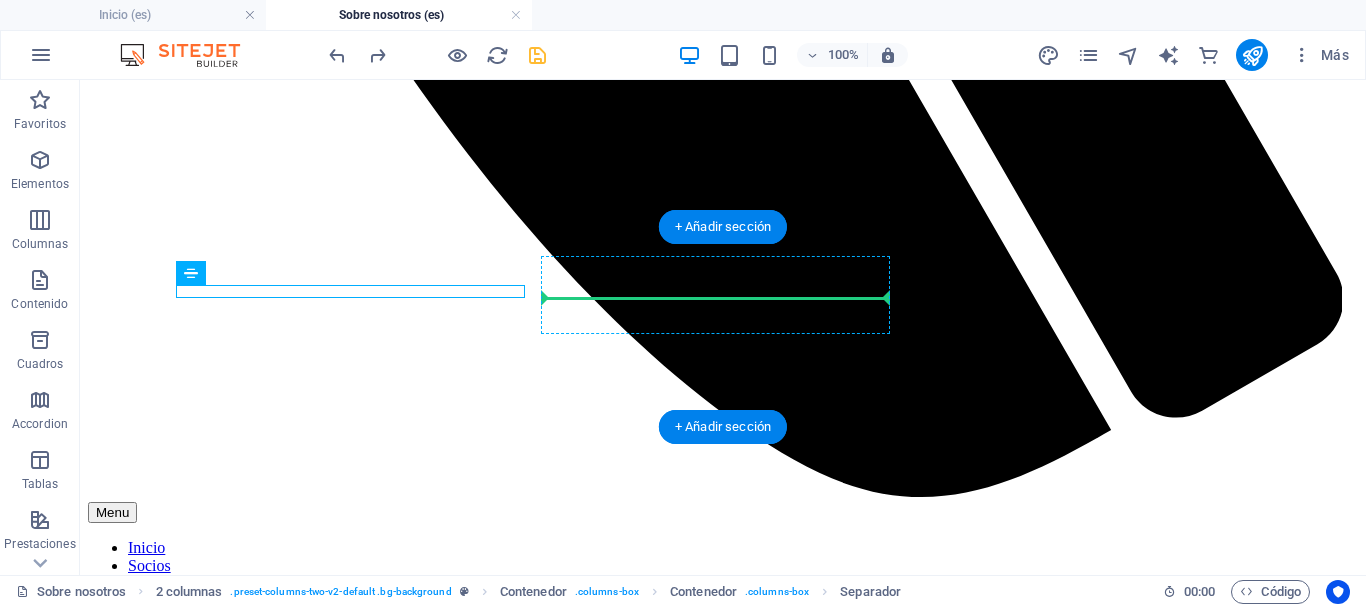 drag, startPoint x: 288, startPoint y: 355, endPoint x: 668, endPoint y: 301, distance: 383.81766 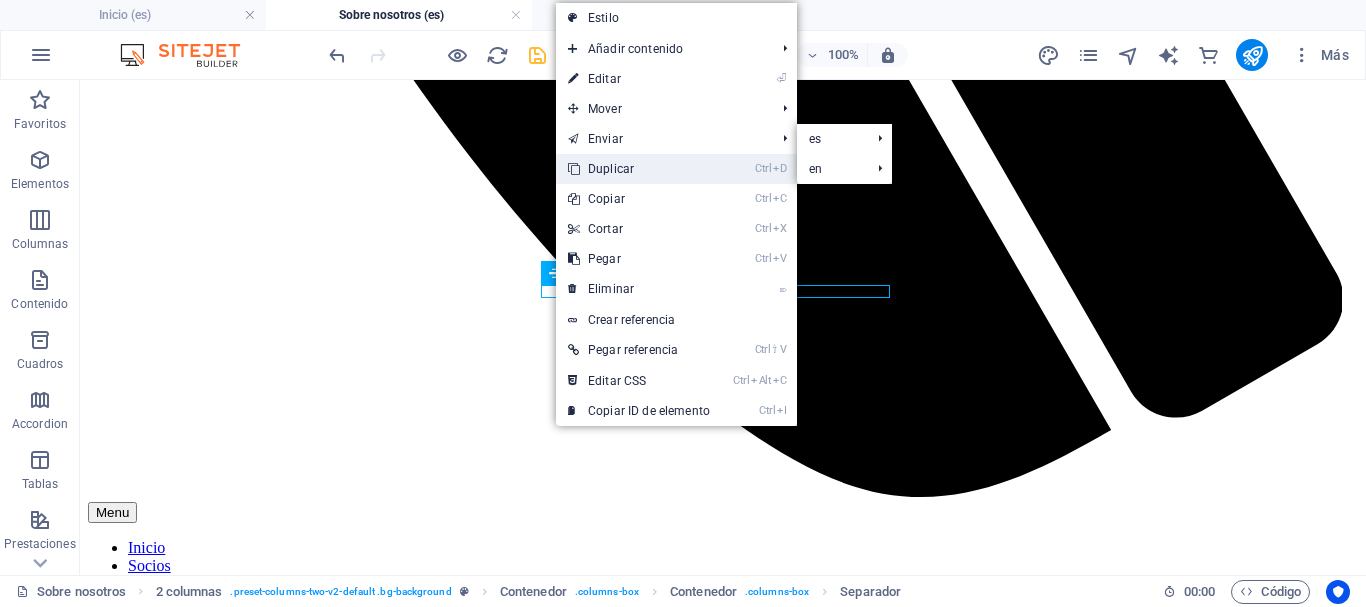 click on "Ctrl D  Duplicar" at bounding box center [639, 169] 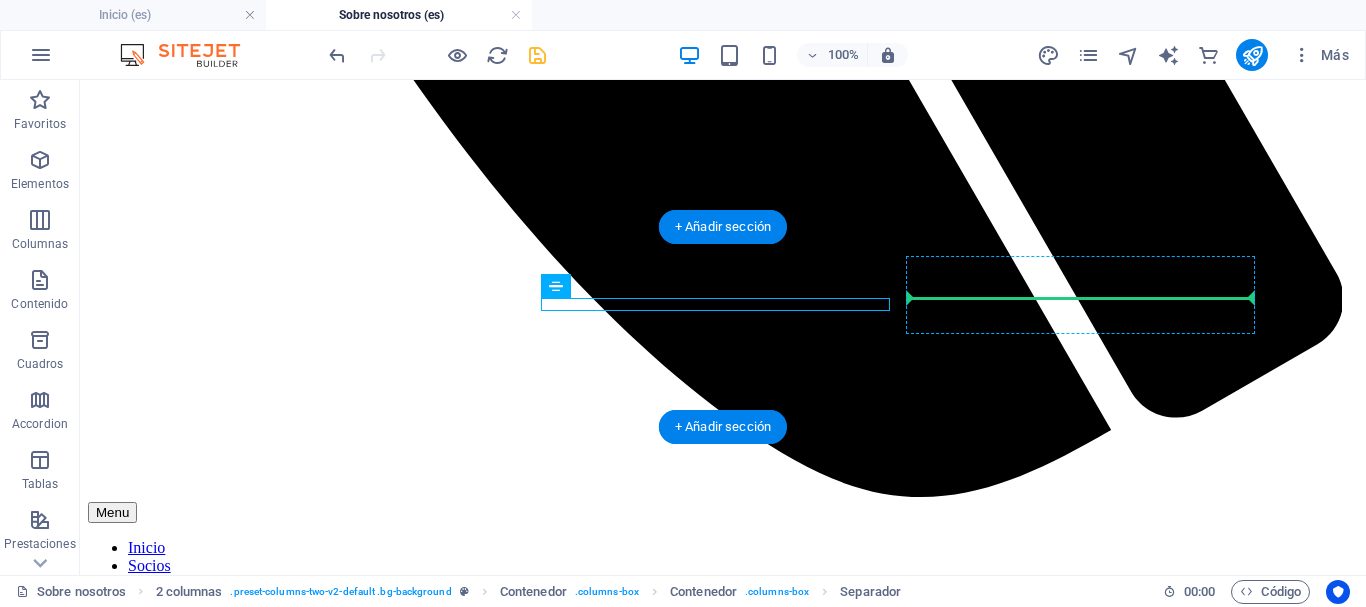 drag, startPoint x: 636, startPoint y: 362, endPoint x: 961, endPoint y: 291, distance: 332.665 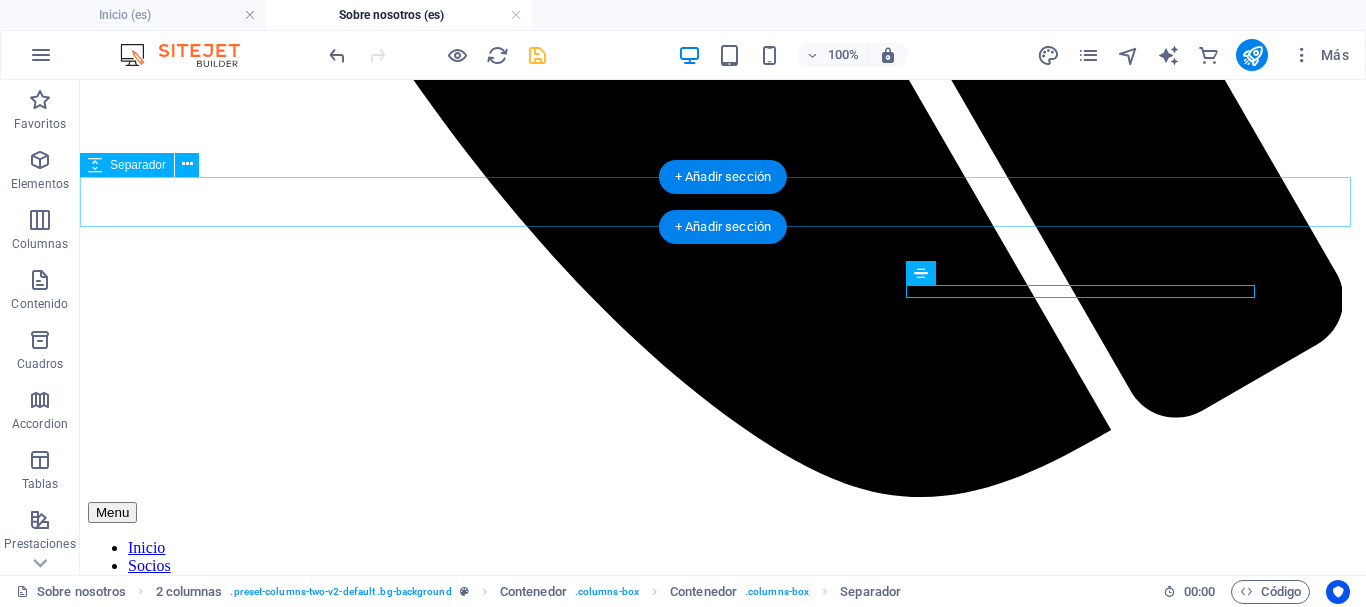 click at bounding box center (723, 2212) 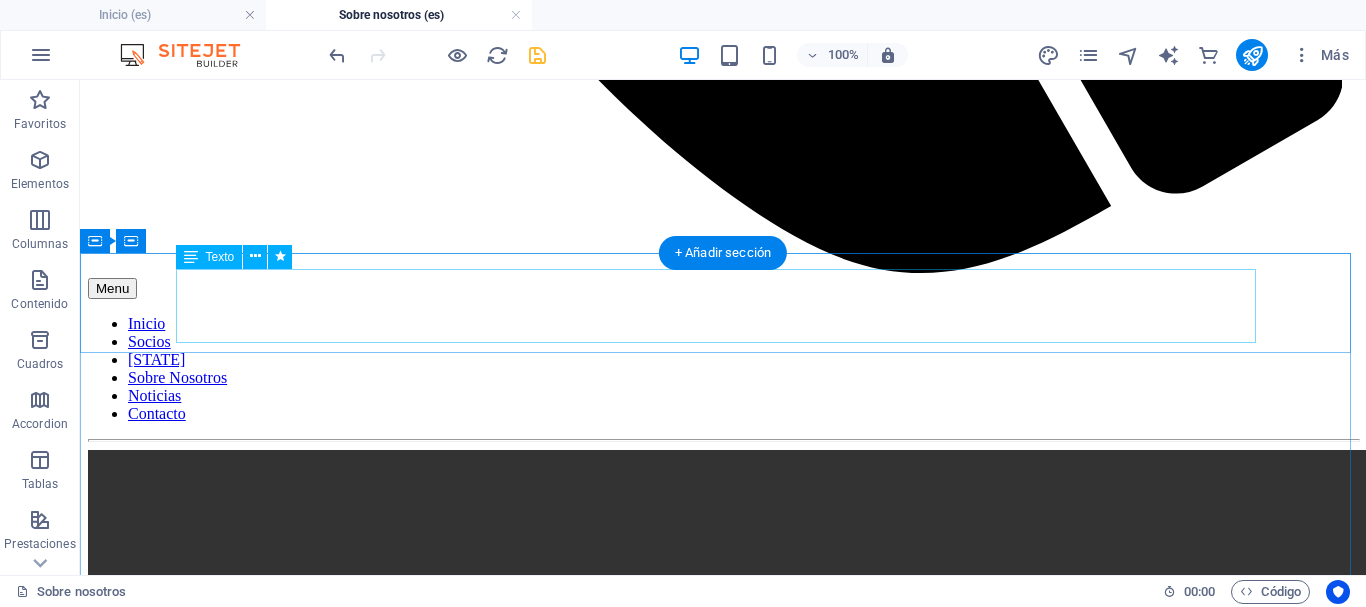 scroll, scrollTop: 1393, scrollLeft: 0, axis: vertical 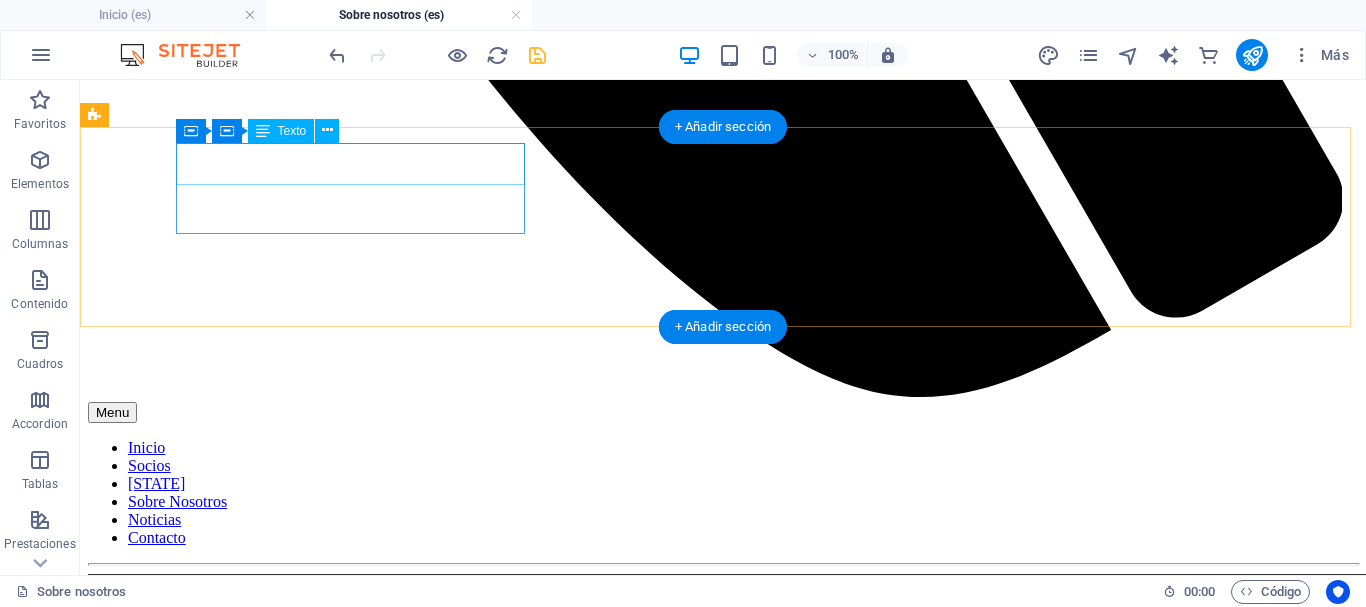 click on "MISÍON" at bounding box center [723, 2167] 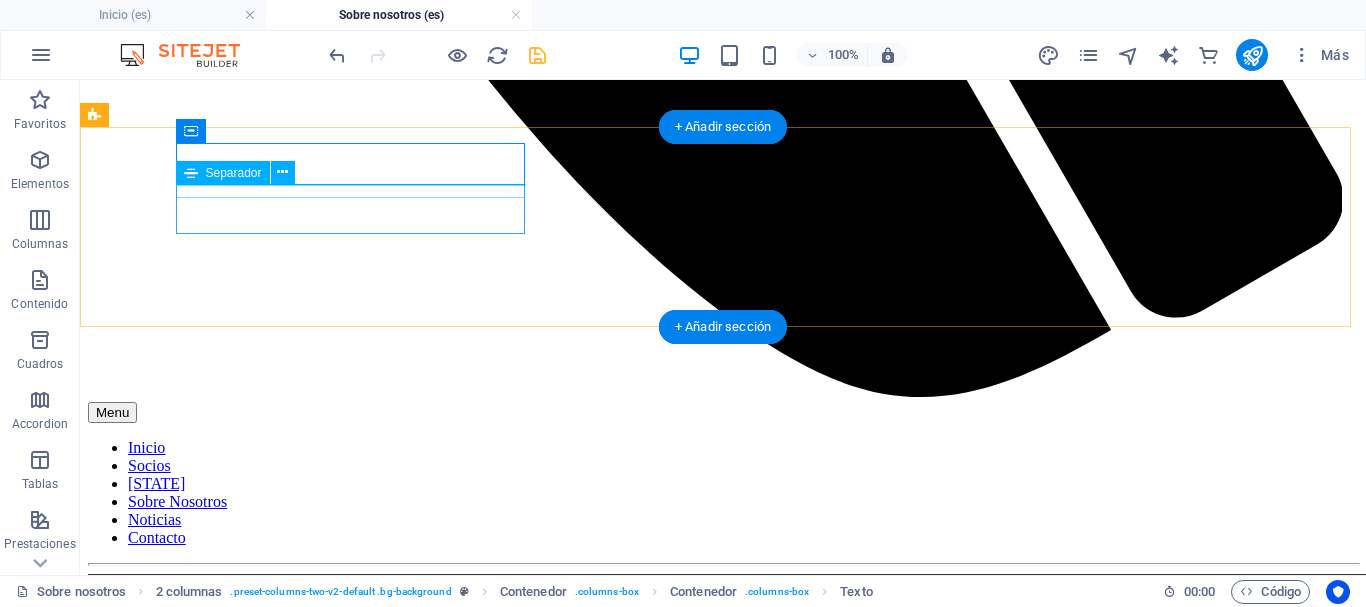 click at bounding box center [723, 2198] 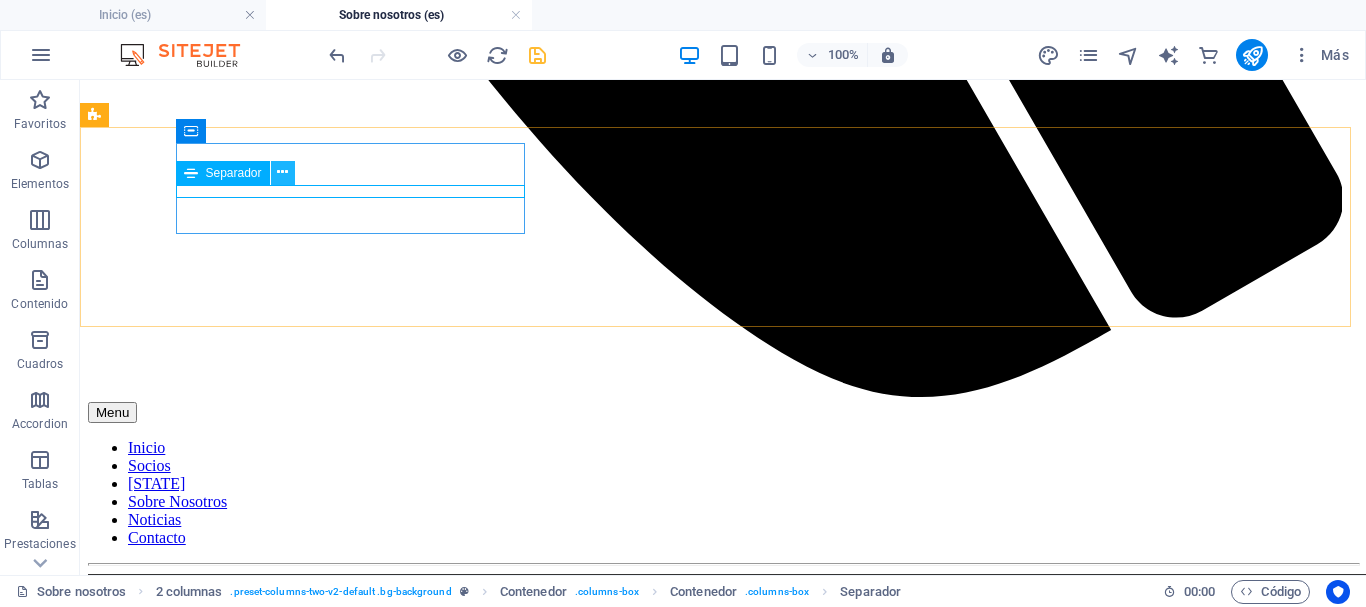 click at bounding box center (282, 172) 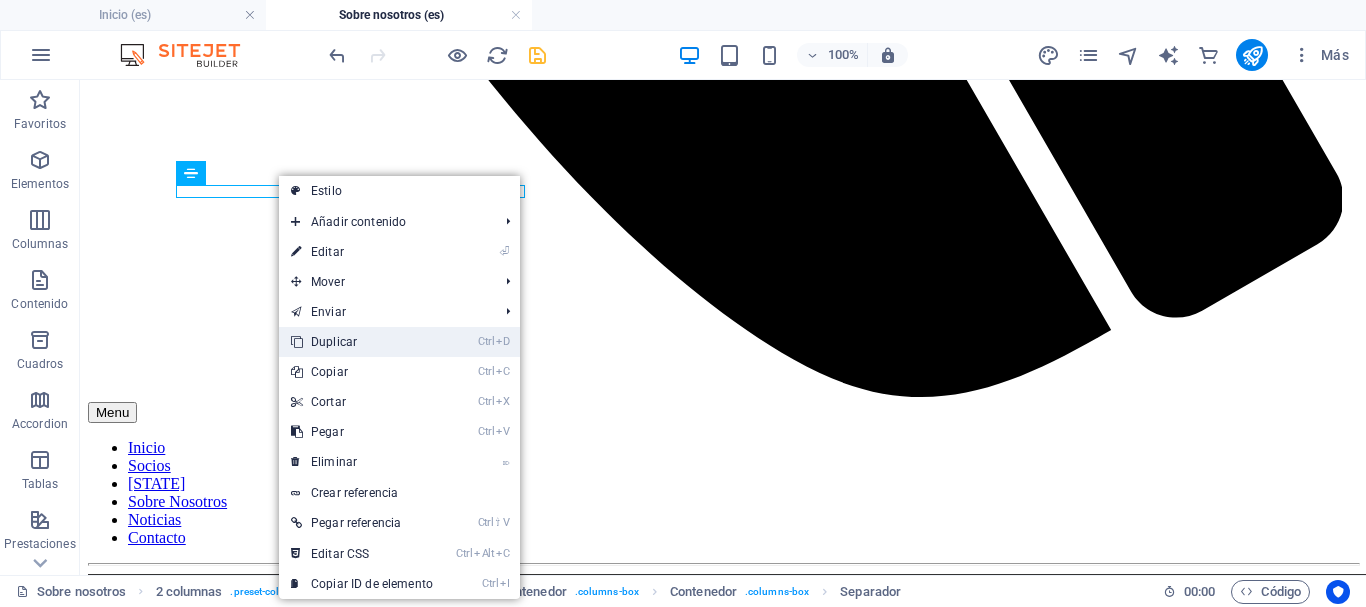 click on "Ctrl D  Duplicar" at bounding box center (362, 342) 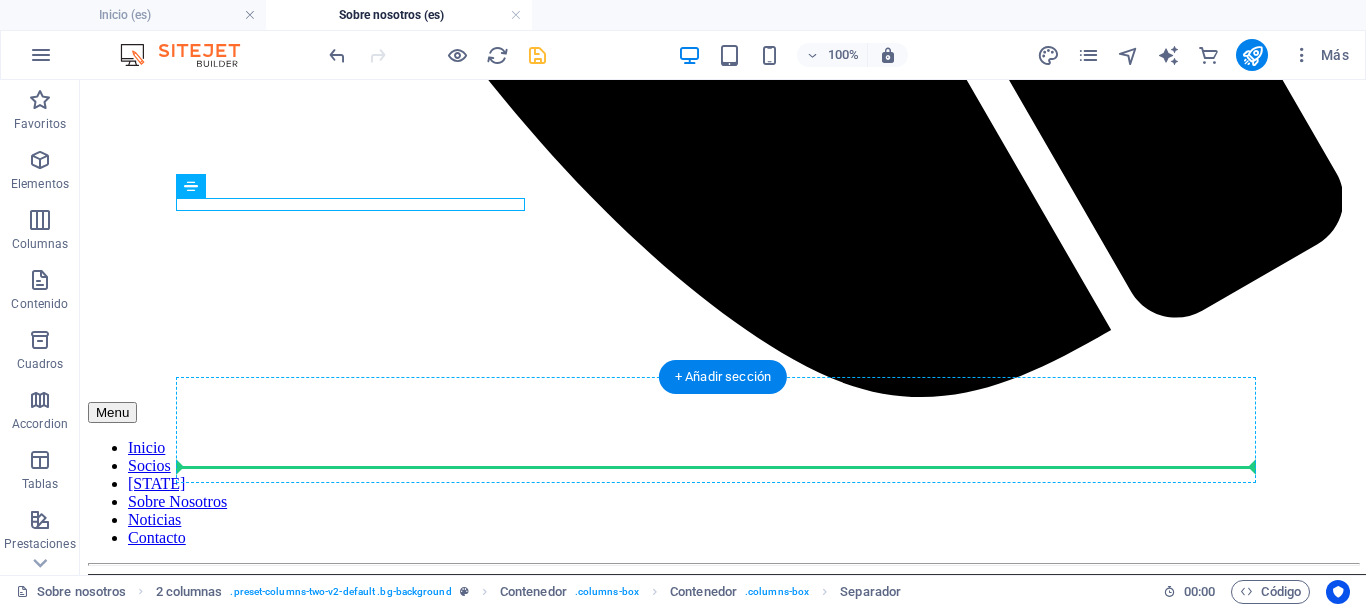 drag, startPoint x: 285, startPoint y: 264, endPoint x: 437, endPoint y: 443, distance: 234.82973 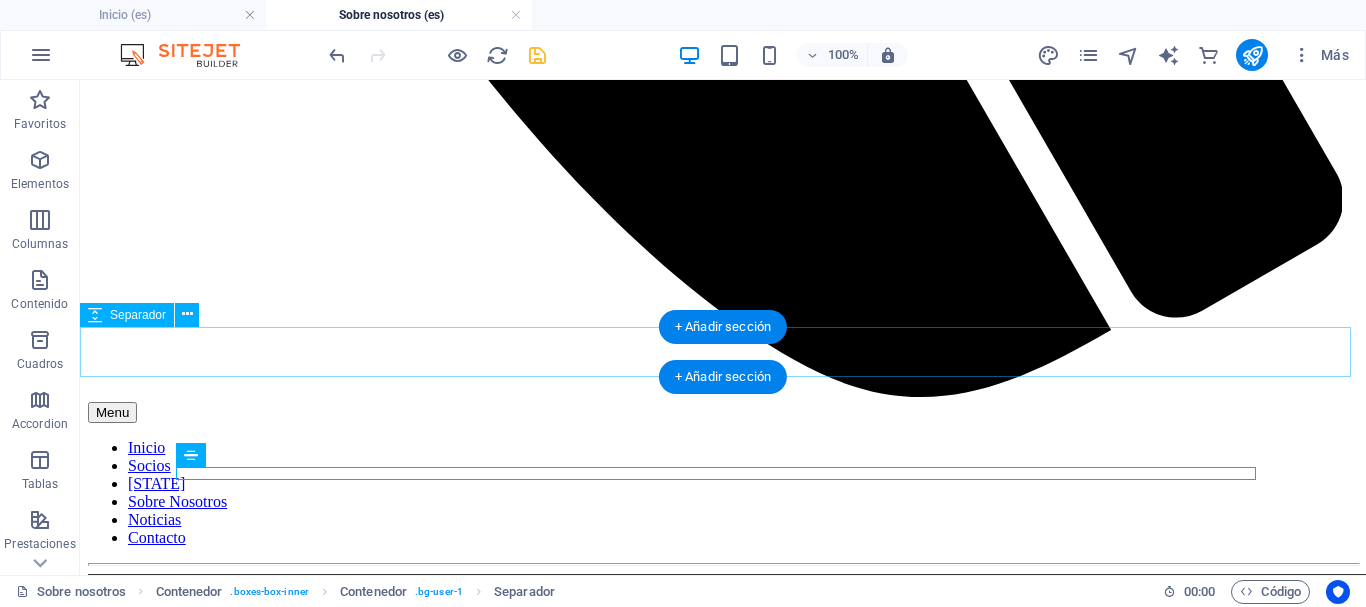 click at bounding box center [723, 2362] 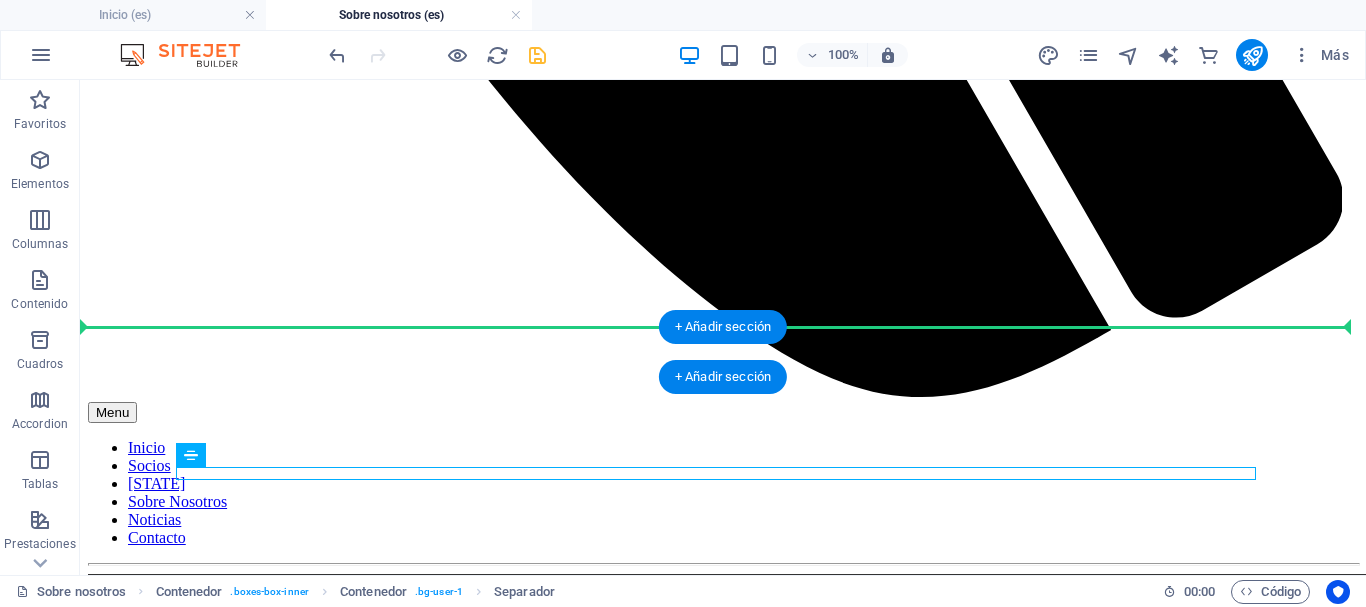 drag, startPoint x: 312, startPoint y: 535, endPoint x: 237, endPoint y: 342, distance: 207.06038 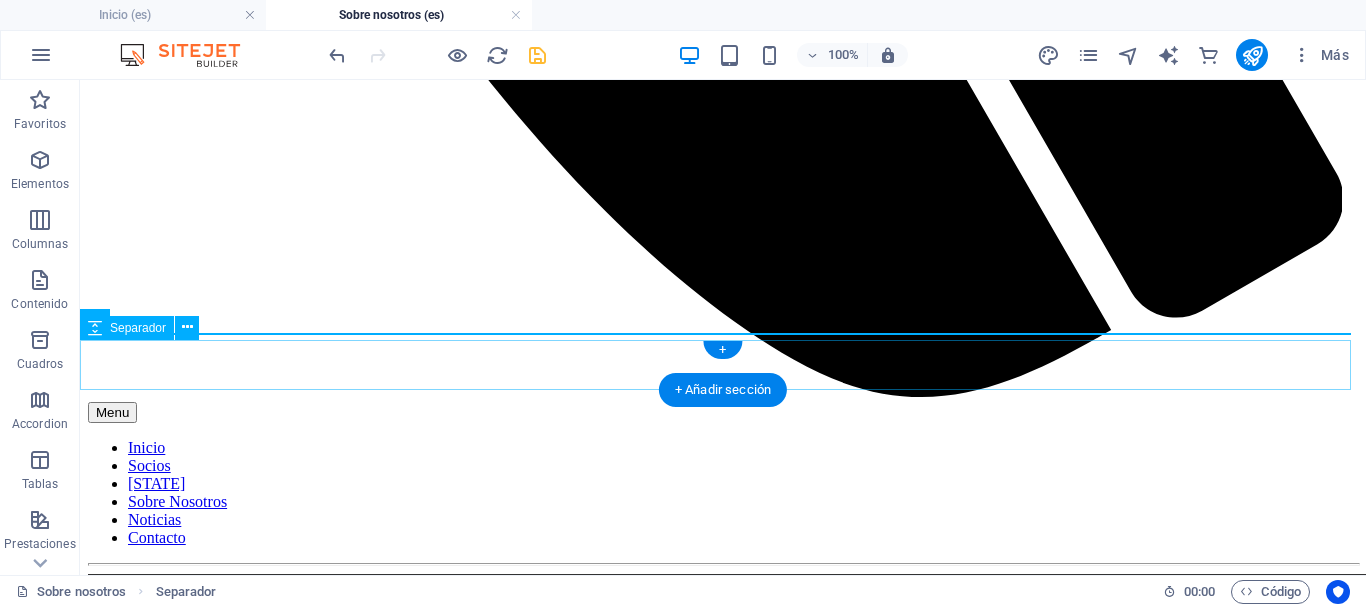 click at bounding box center [723, 2381] 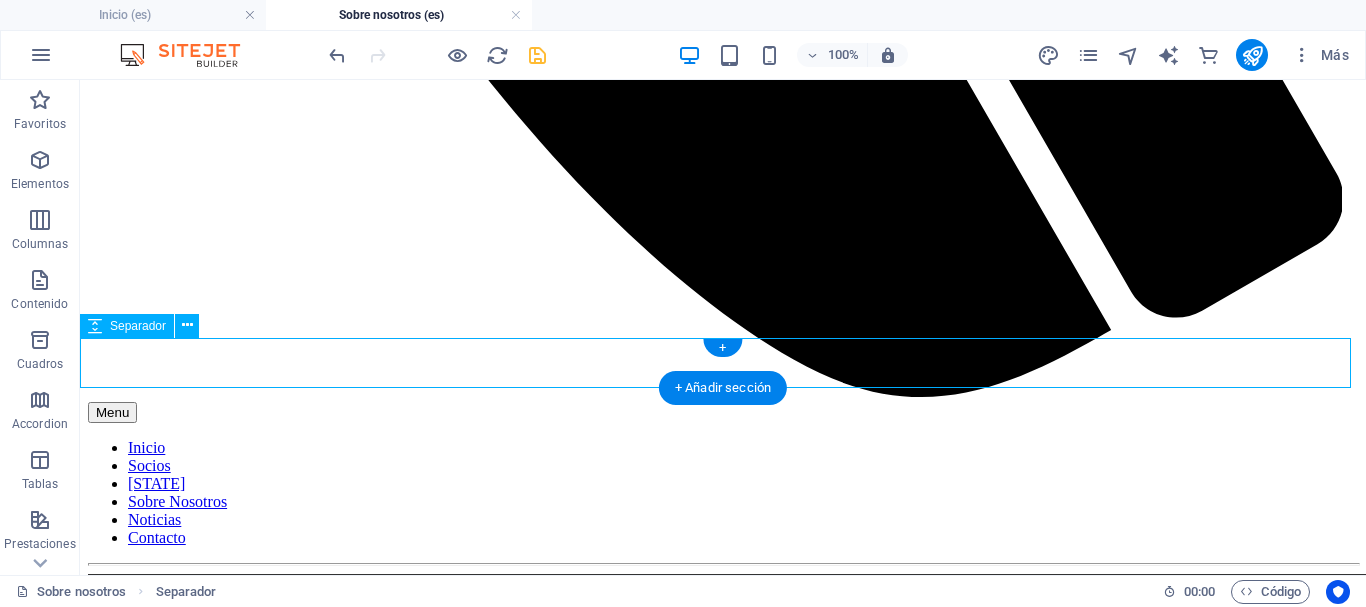 scroll, scrollTop: 1493, scrollLeft: 0, axis: vertical 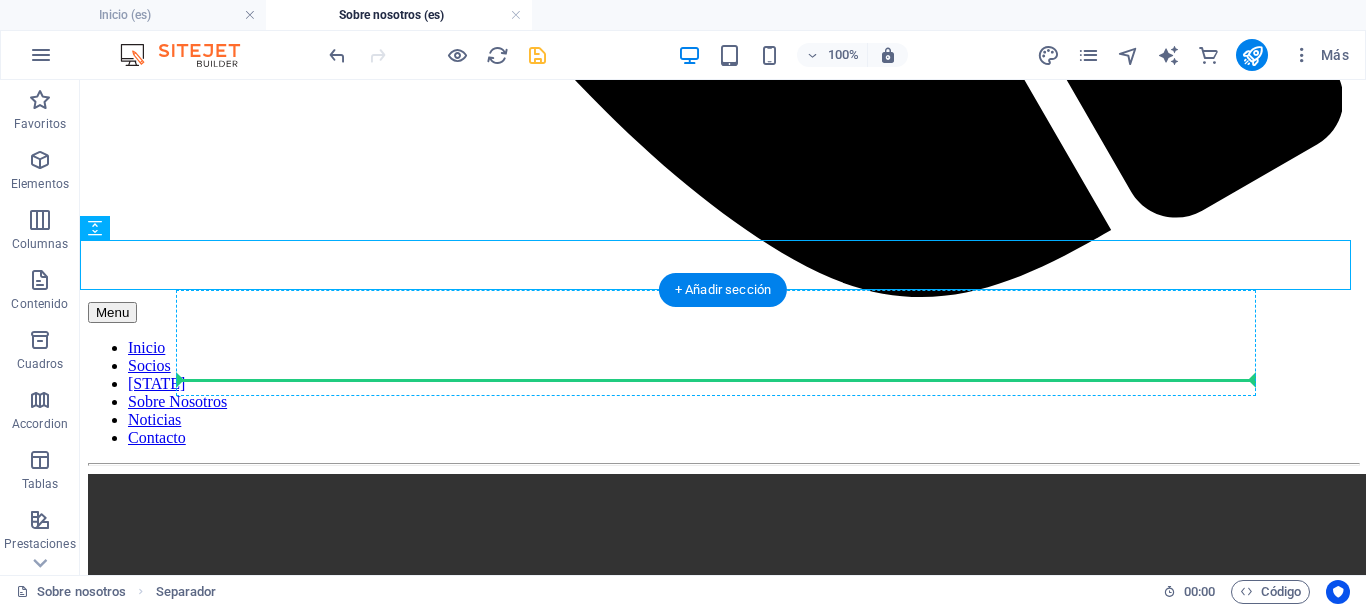 drag, startPoint x: 197, startPoint y: 304, endPoint x: 240, endPoint y: 363, distance: 73.00685 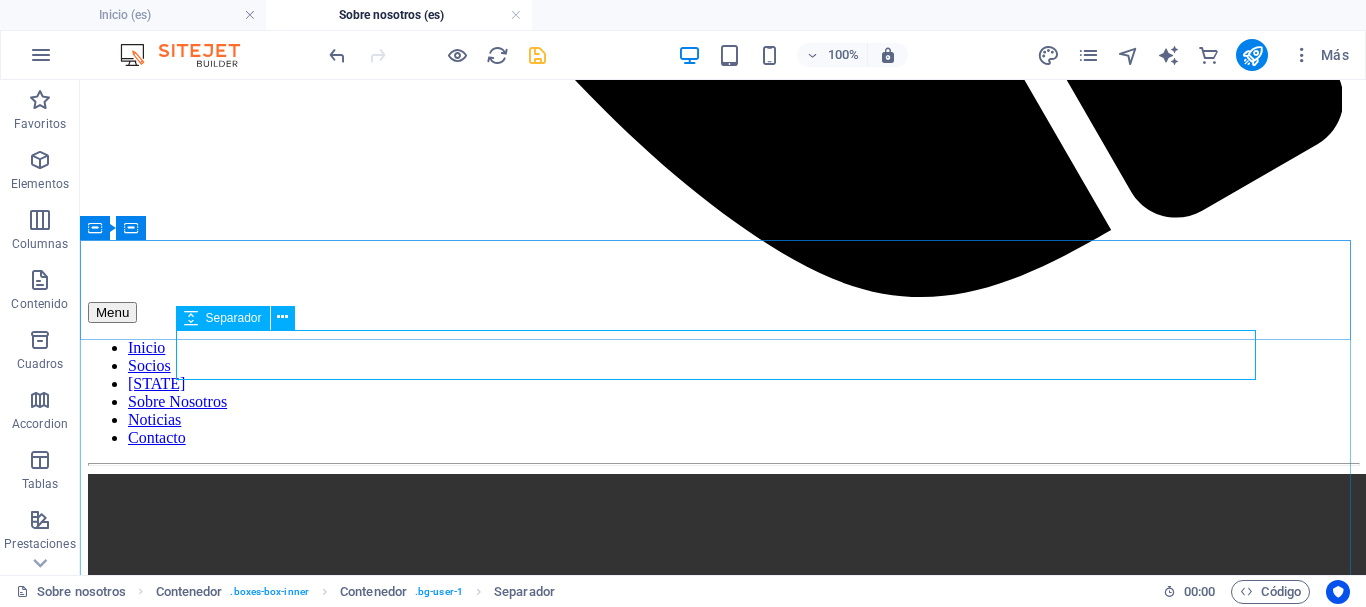 click at bounding box center [191, 318] 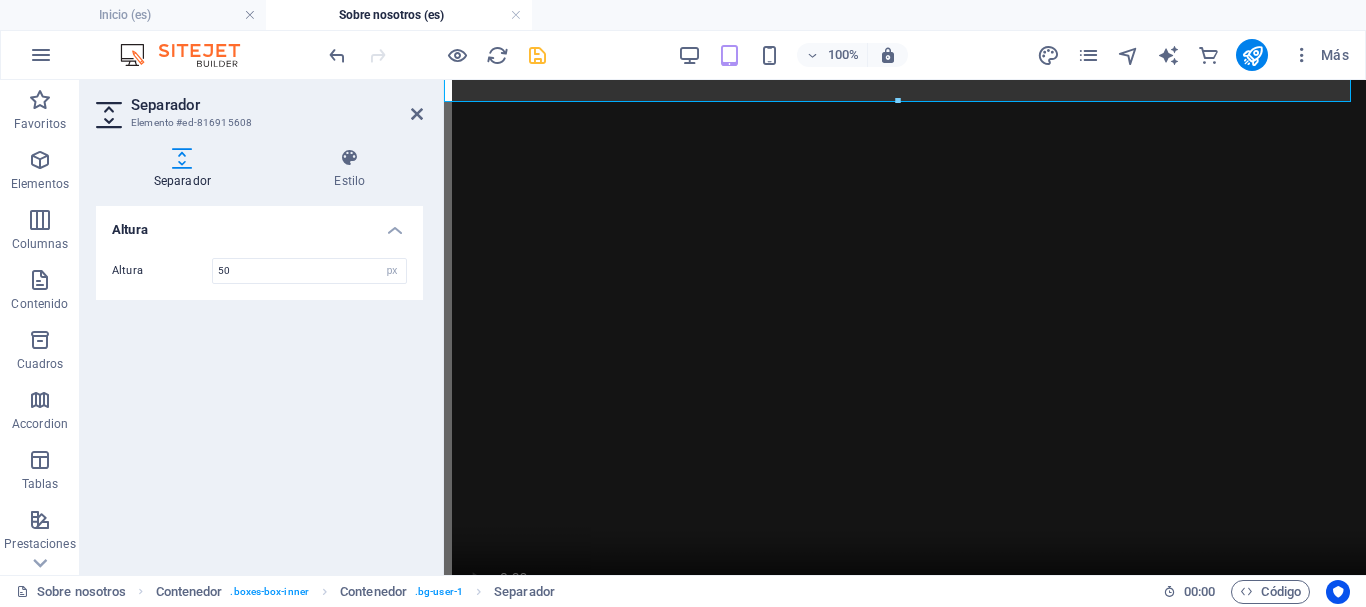click on "Separador" at bounding box center (186, 169) 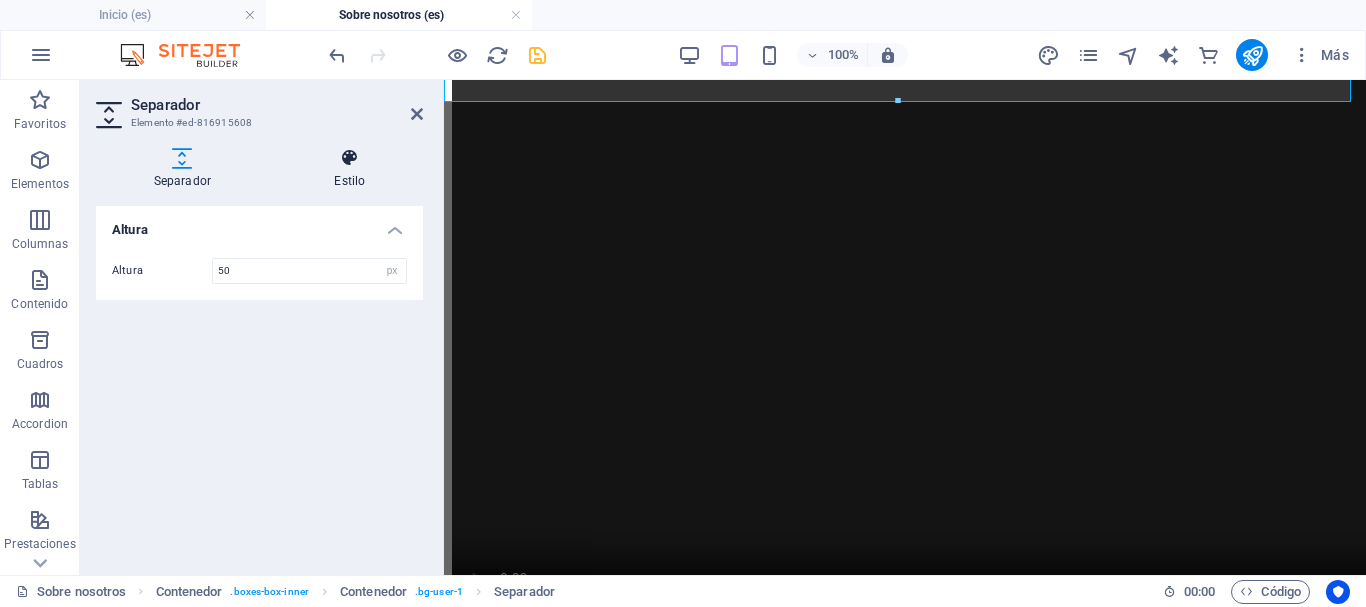 click at bounding box center [350, 158] 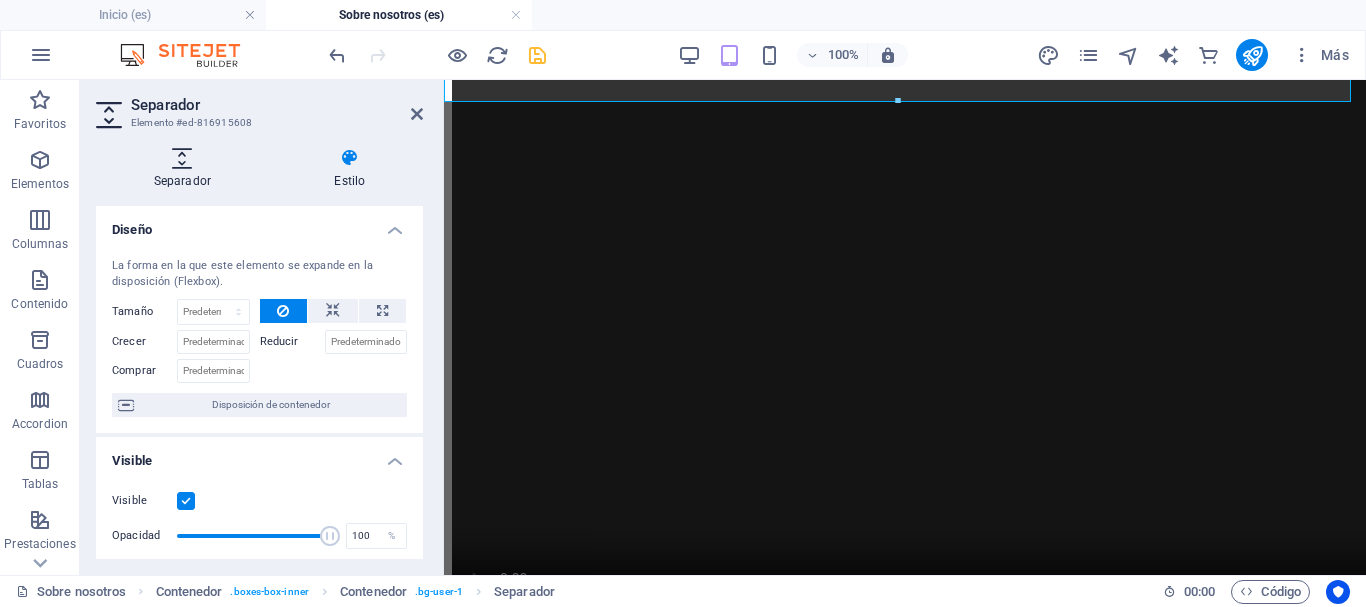 click at bounding box center [182, 158] 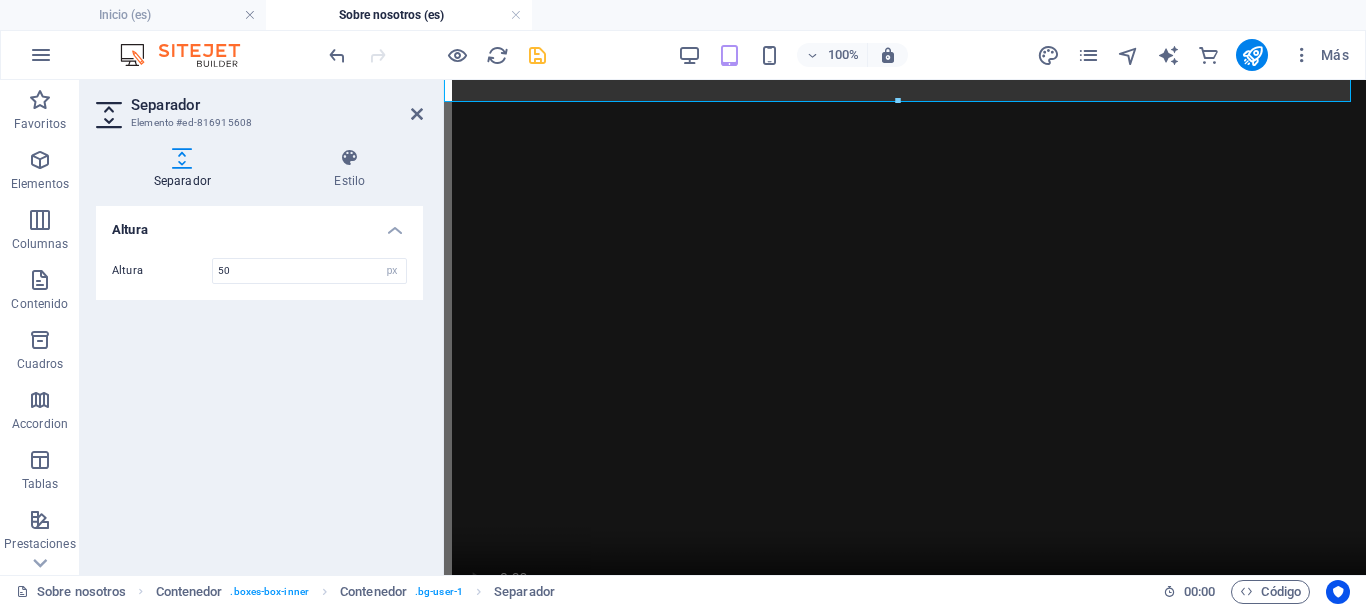 click on "Altura" at bounding box center (259, 224) 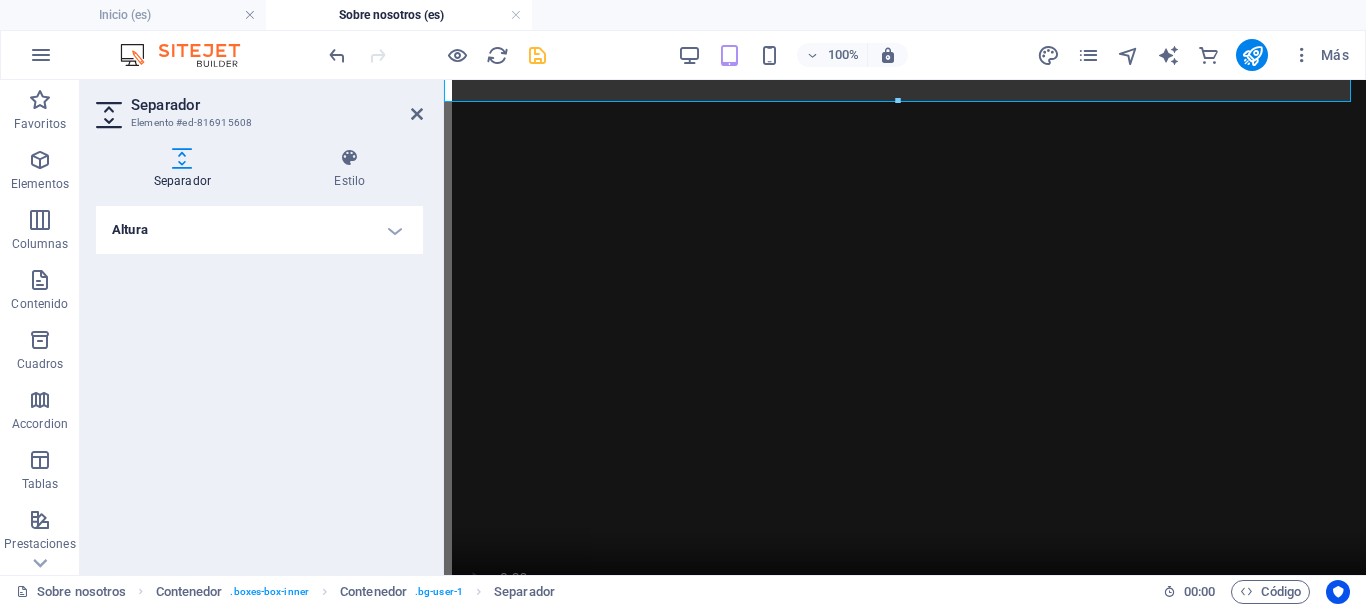 click on "Altura" at bounding box center [259, 230] 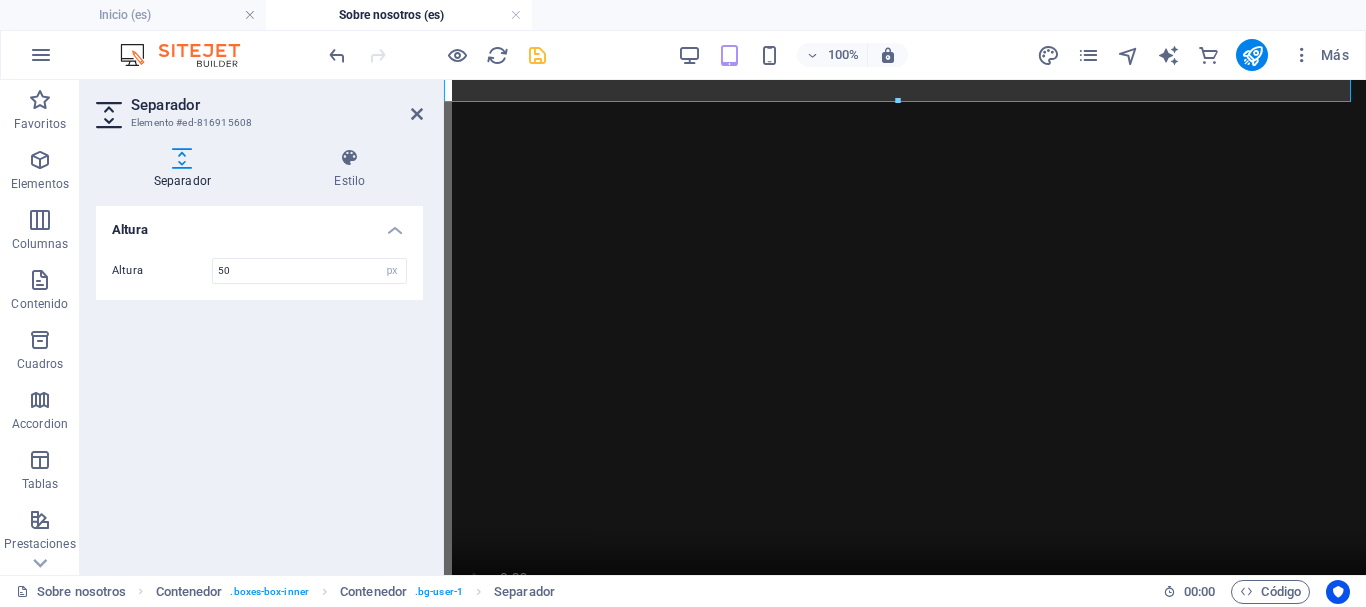 click at bounding box center (182, 158) 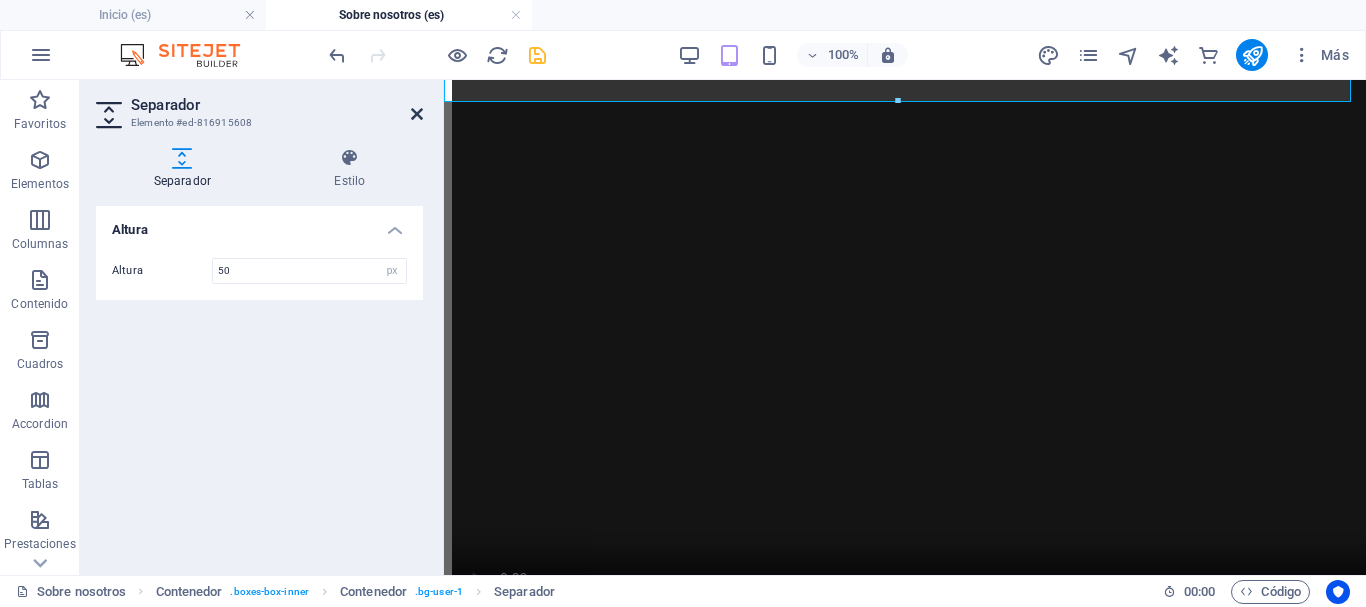 click at bounding box center (417, 114) 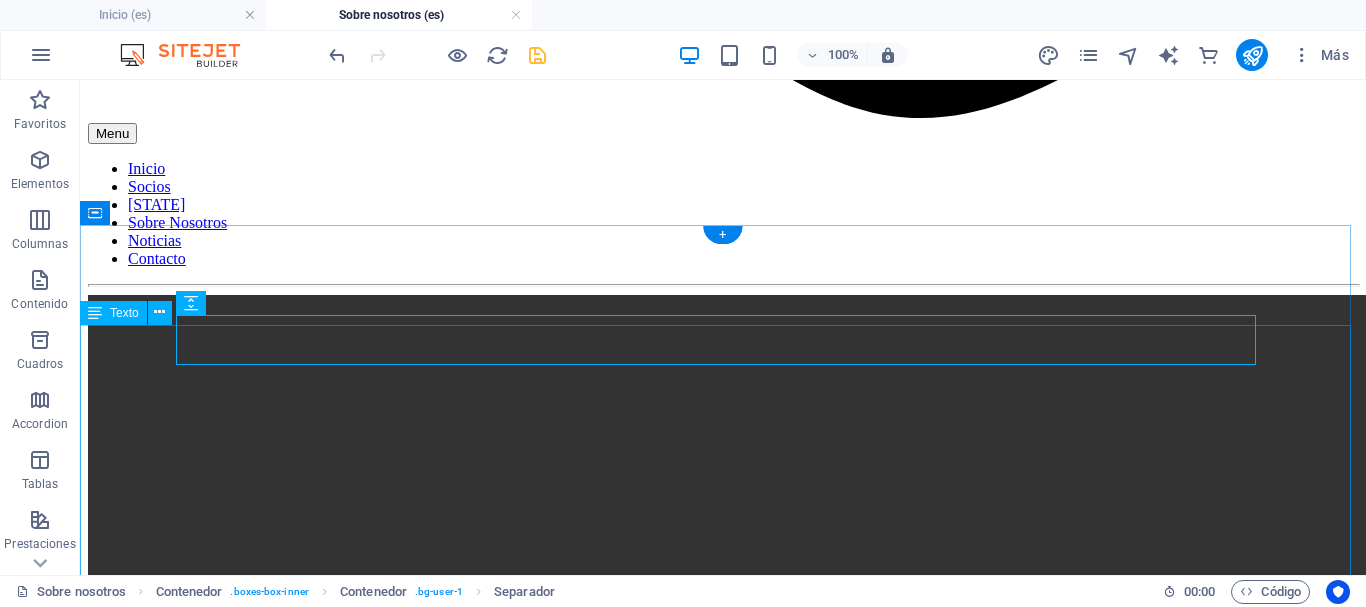 scroll, scrollTop: 1471, scrollLeft: 0, axis: vertical 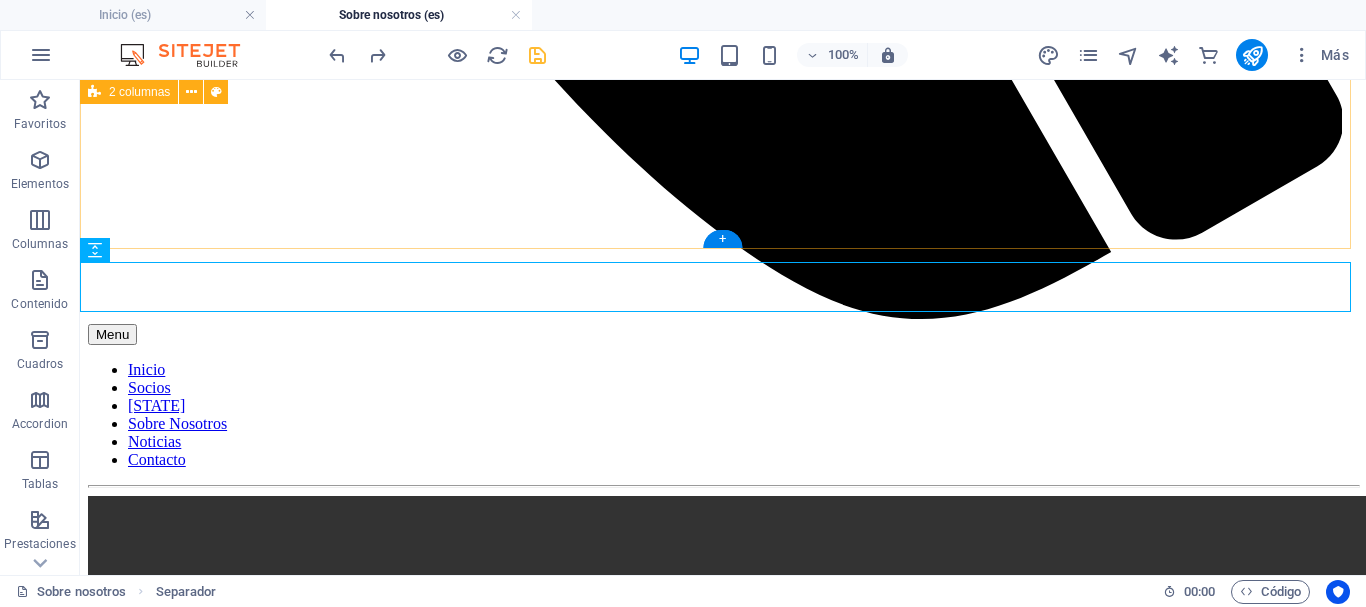 click on "MISÍON Impulsar a [STATE] como destino de turismo de reuniones, generando oportunidades económicas, sociales y culturales. VISIÓN Ser líderes en la captación y organización de eventos de alto impacto en [STATE]. VALORES Profesionalismo -  Compromiso - Trabajo en equipo" at bounding box center (723, 2159) 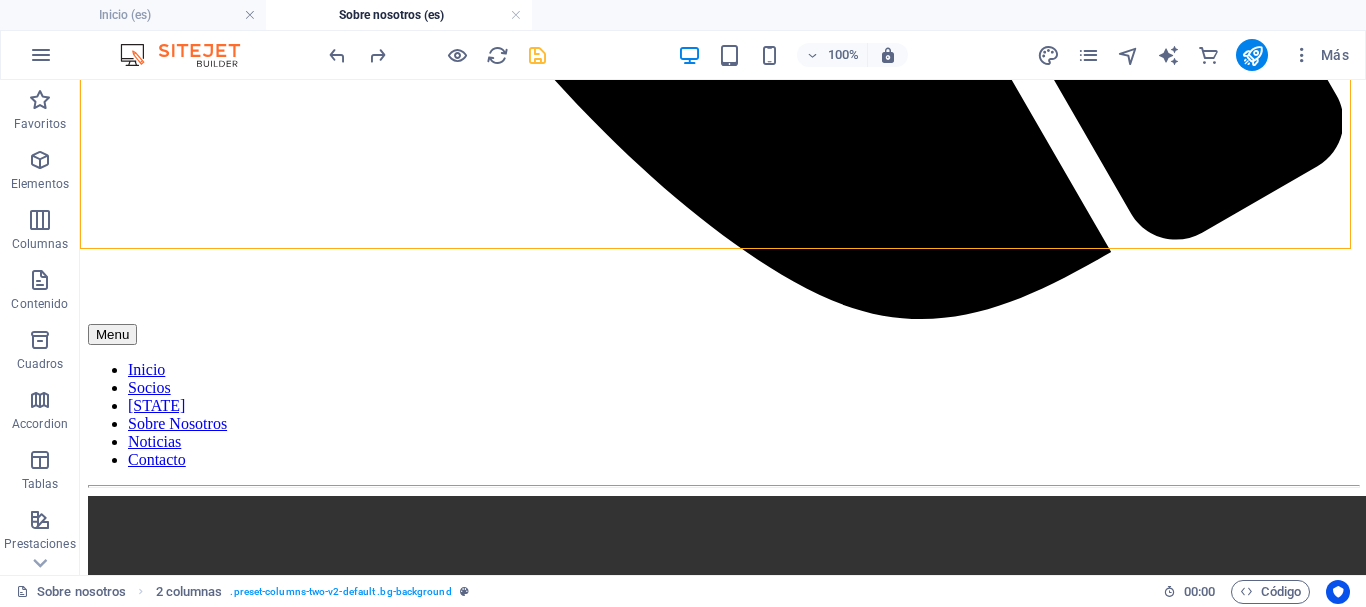 click on "Menu Inicio Socios [STATE] Sobre Nosotros Noticias Contacto ¿Qué es [STATE] Bureau? [STATE] Bureau es una Asociación Civil, sin fines de lucro, de carácter mixto; formada por el Gobierno de [STATE], empresarios privados, cámaras, asociaciones profesionales y Universidades Nuestro Propósito Tenemos el propósito de posicionar a [STATE] en Turismo de Reuniones, a nivel Nacional e Internacional. Estamos trabajando para fortalecer la industria de este segmento en nuestra [STATE] MISÍON Impulsar a [STATE] como destino de turismo de reuniones, generando oportunidades económicas, sociales y culturales. VISIÓN Ser líderes en la captación y organización de eventos de alto impacto en [STATE]. VALORES Profesionalismo - Transparencia Compromiso - Trabajo en equipo Equipo Ejecutivo [STATE] Bureau cuenta con un equipo ejecutivo comprometido con el posicionamiento de la [STATE] como destino destacado para eventos, reuniones y convenciones. Área Logística y Operaciones Área Comercial |" at bounding box center [723, 952] 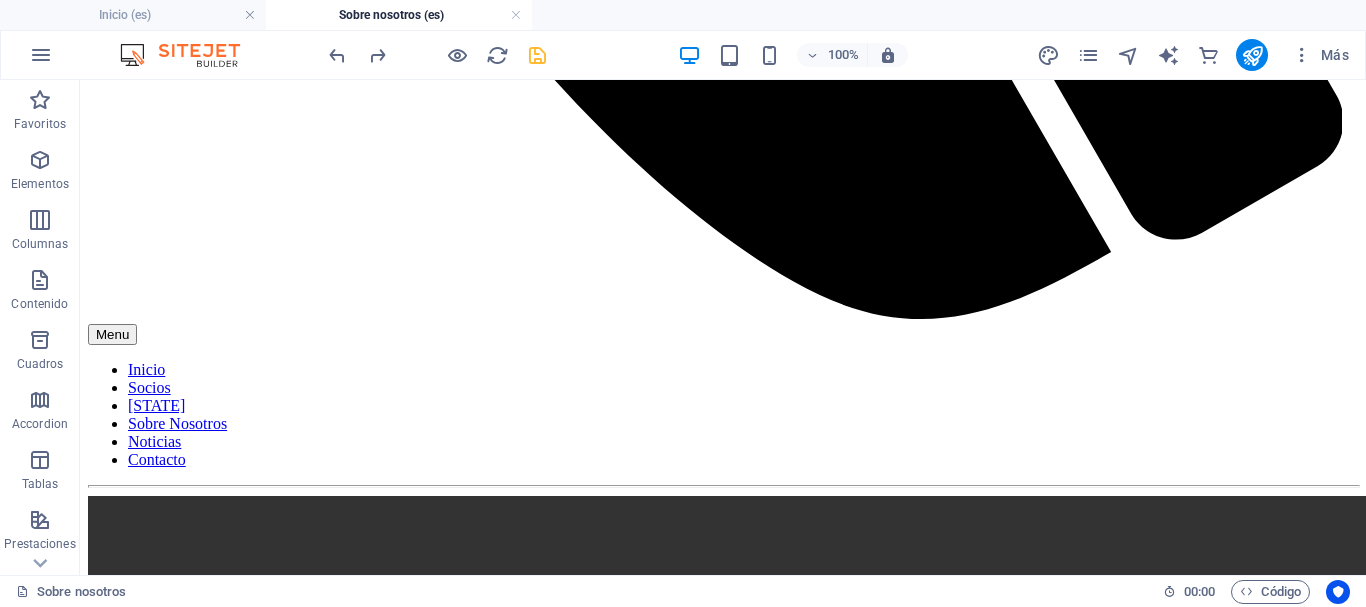 click on "Menu Inicio Socios [STATE] Sobre Nosotros Noticias Contacto ¿Qué es [STATE] Bureau? [STATE] Bureau es una Asociación Civil, sin fines de lucro, de carácter mixto; formada por el Gobierno de [STATE], empresarios privados, cámaras, asociaciones profesionales y Universidades Nuestro Propósito Tenemos el propósito de posicionar a [STATE] en Turismo de Reuniones, a nivel Nacional e Internacional. Estamos trabajando para fortalecer la industria de este segmento en nuestra [STATE] MISÍON Impulsar a [STATE] como destino de turismo de reuniones, generando oportunidades económicas, sociales y culturales. VISIÓN Ser líderes en la captación y organización de eventos de alto impacto en [STATE]. VALORES Profesionalismo - Transparencia Compromiso - Trabajo en equipo Equipo Ejecutivo [STATE] Bureau cuenta con un equipo ejecutivo comprometido con el posicionamiento de la [STATE] como destino destacado para eventos, reuniones y convenciones. Área Logística y Operaciones Área Comercial |" at bounding box center [723, 952] 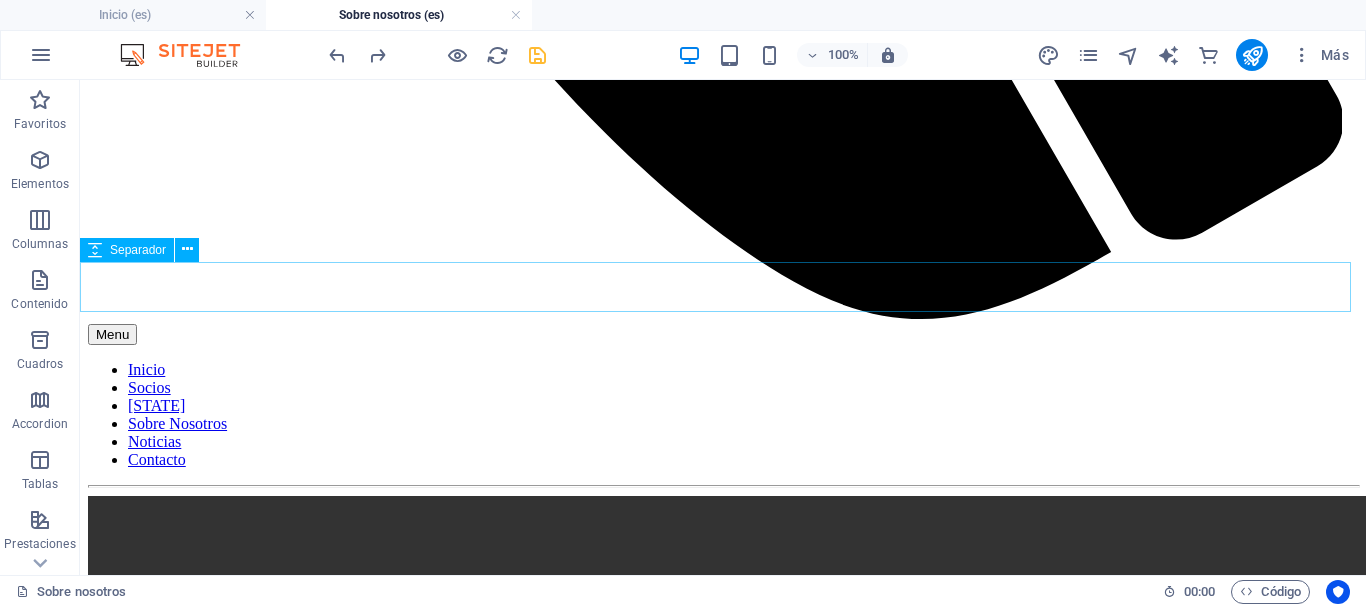 click on "Separador" at bounding box center [138, 250] 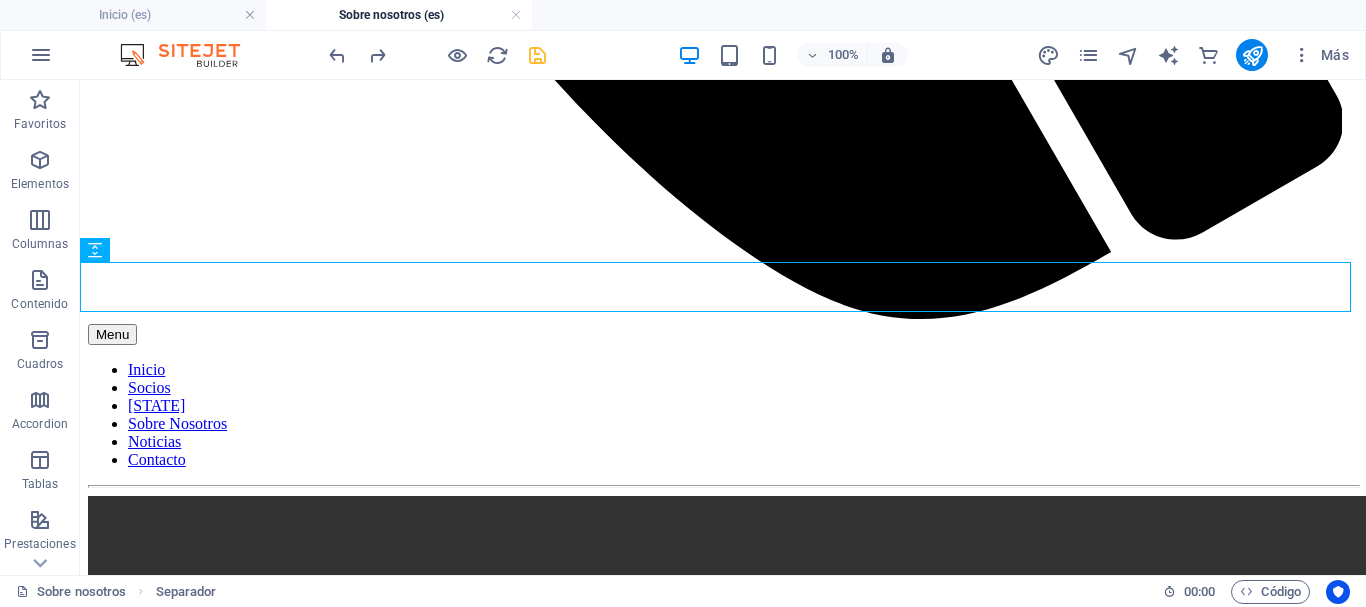 click on "Menu Inicio Socios [STATE] Sobre Nosotros Noticias Contacto ¿Qué es [STATE] Bureau? [STATE] Bureau es una Asociación Civil, sin fines de lucro, de carácter mixto; formada por el Gobierno de [STATE], empresarios privados, cámaras, asociaciones profesionales y Universidades Nuestro Propósito Tenemos el propósito de posicionar a [STATE] en Turismo de Reuniones, a nivel Nacional e Internacional. Estamos trabajando para fortalecer la industria de este segmento en nuestra [STATE] MISÍON Impulsar a [STATE] como destino de turismo de reuniones, generando oportunidades económicas, sociales y culturales. VISIÓN Ser líderes en la captación y organización de eventos de alto impacto en [STATE]. VALORES Profesionalismo - Transparencia Compromiso - Trabajo en equipo Equipo Ejecutivo [STATE] Bureau cuenta con un equipo ejecutivo comprometido con el posicionamiento de la [STATE] como destino destacado para eventos, reuniones y convenciones. Área Logística y Operaciones Área Comercial |" at bounding box center [723, 952] 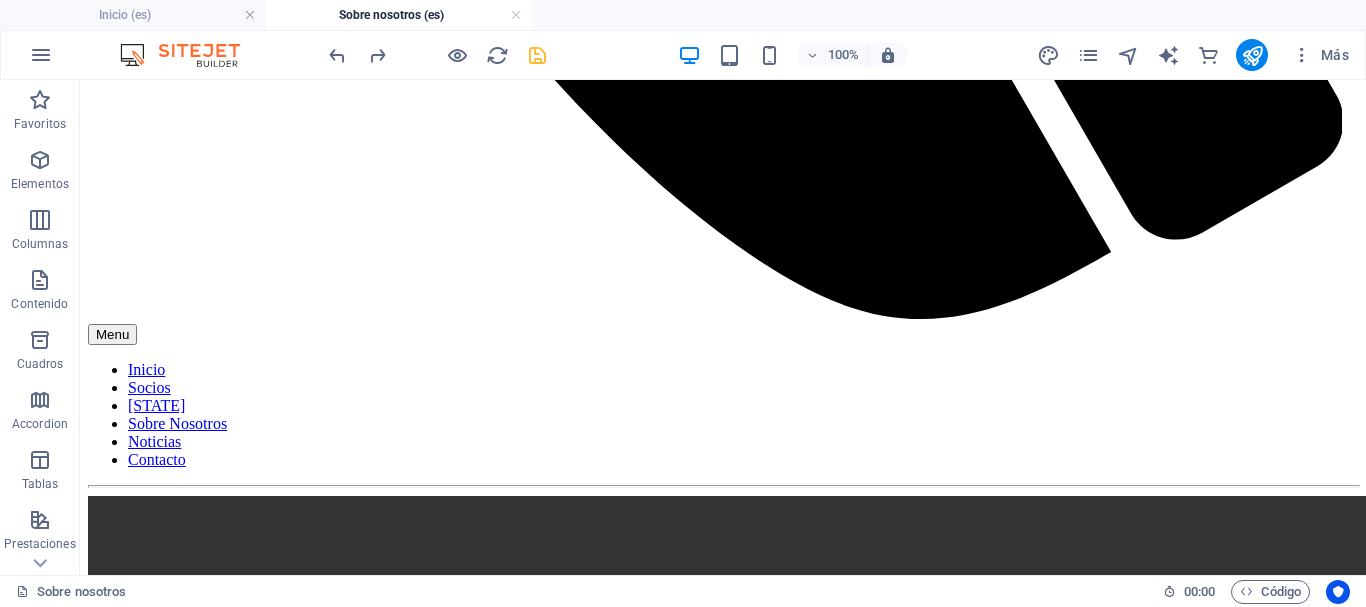 click on "Menu Inicio Socios [STATE] Sobre Nosotros Noticias Contacto ¿Qué es [STATE] Bureau? [STATE] Bureau es una Asociación Civil, sin fines de lucro, de carácter mixto; formada por el Gobierno de [STATE], empresarios privados, cámaras, asociaciones profesionales y Universidades Nuestro Propósito Tenemos el propósito de posicionar a [STATE] en Turismo de Reuniones, a nivel Nacional e Internacional. Estamos trabajando para fortalecer la industria de este segmento en nuestra [STATE] MISÍON Impulsar a [STATE] como destino de turismo de reuniones, generando oportunidades económicas, sociales y culturales. VISIÓN Ser líderes en la captación y organización de eventos de alto impacto en [STATE]. VALORES Profesionalismo - Transparencia Compromiso - Trabajo en equipo Equipo Ejecutivo [STATE] Bureau cuenta con un equipo ejecutivo comprometido con el posicionamiento de la [STATE] como destino destacado para eventos, reuniones y convenciones. Área Logística y Operaciones Área Comercial |" at bounding box center [723, 952] 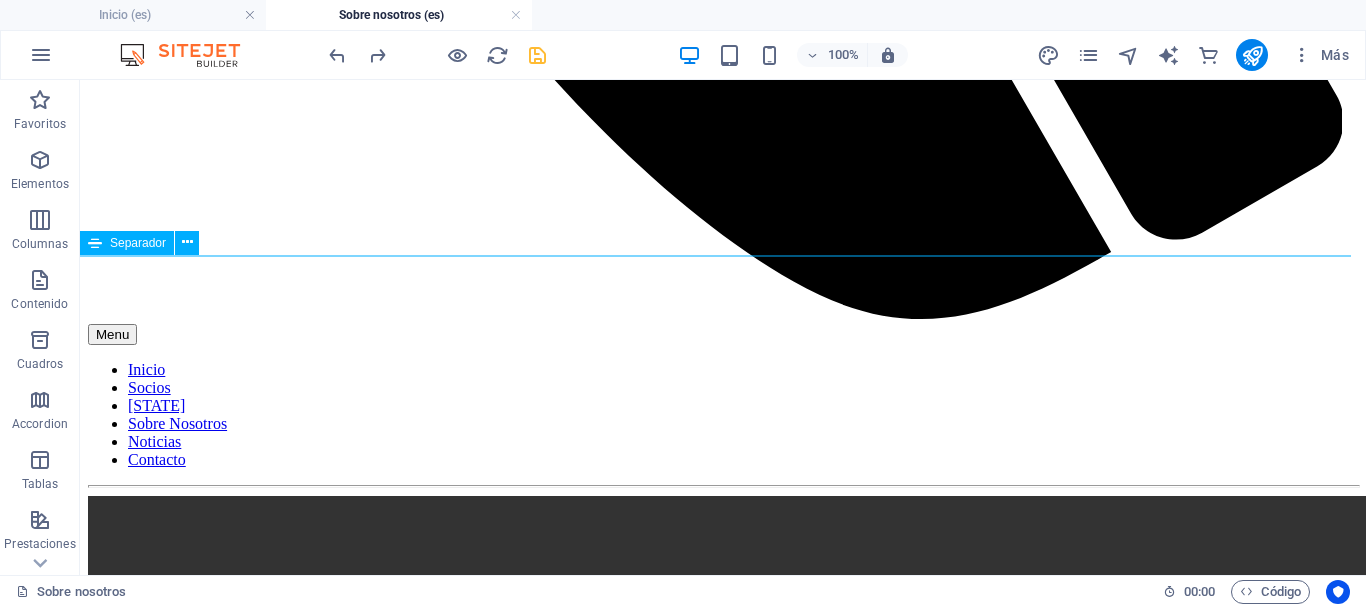 click at bounding box center (723, 2268) 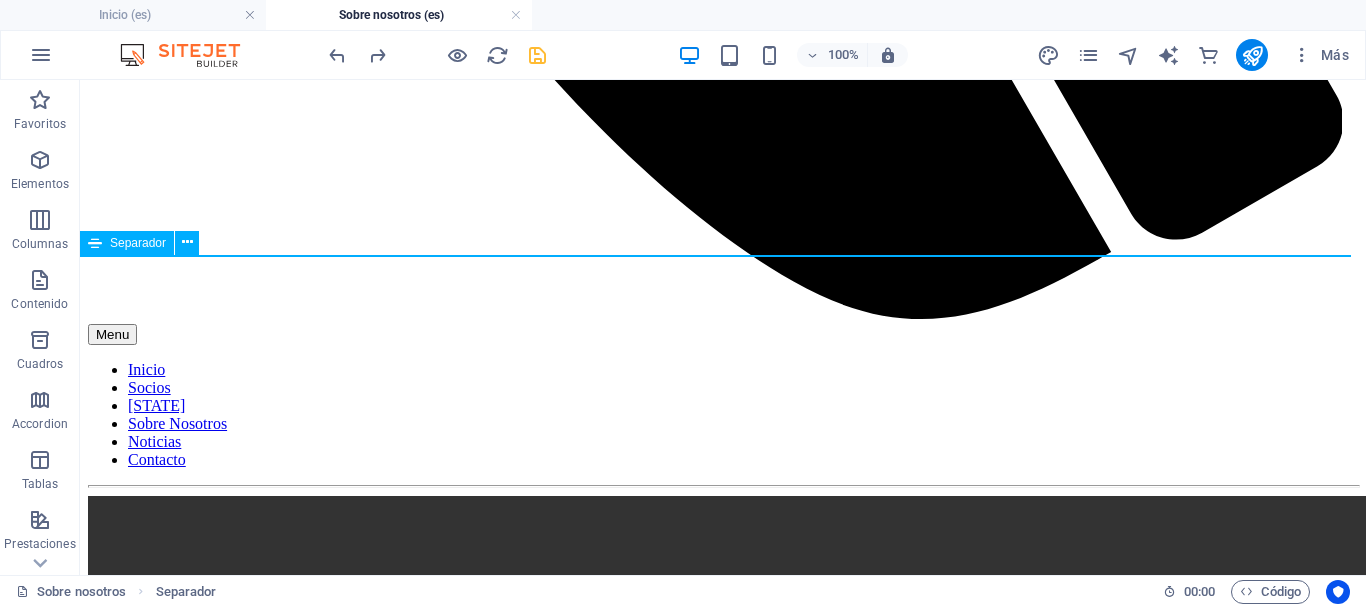 click at bounding box center (723, 2268) 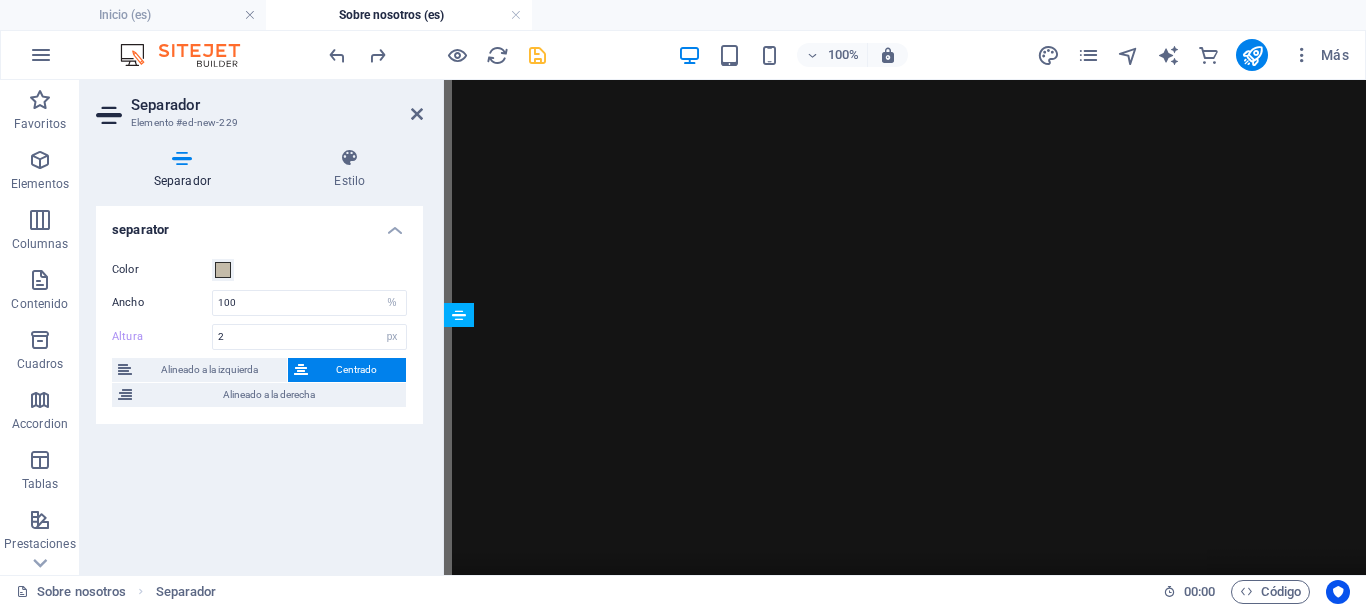 scroll, scrollTop: 1120, scrollLeft: 0, axis: vertical 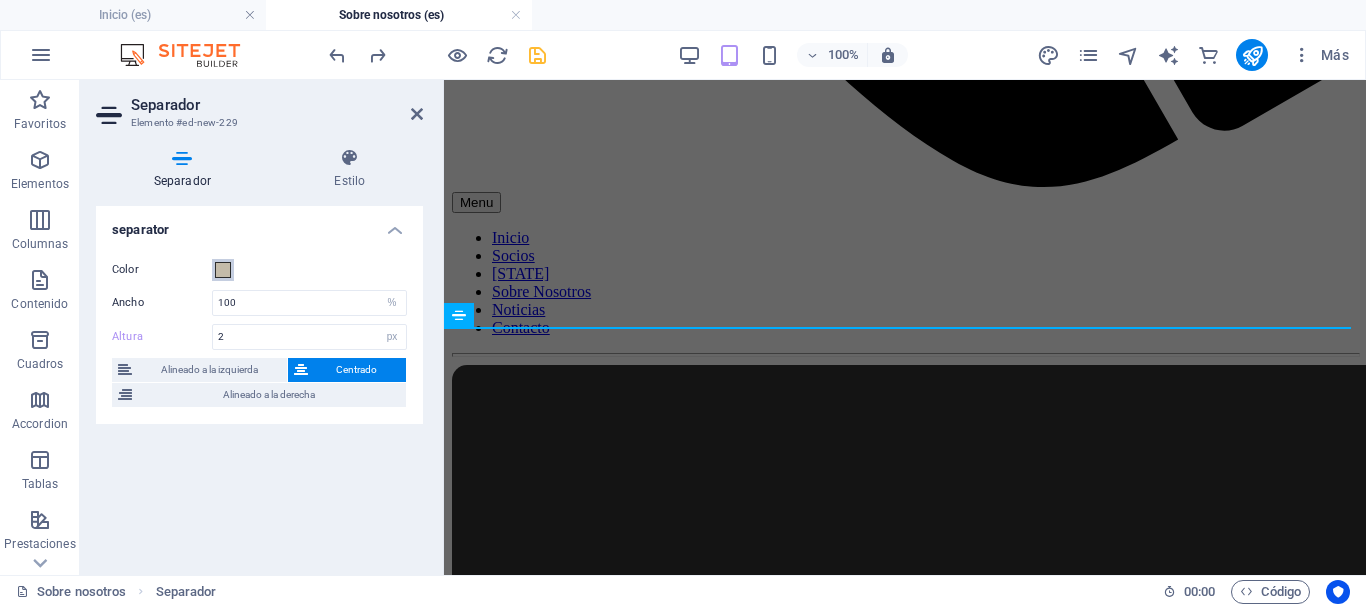 click at bounding box center (223, 270) 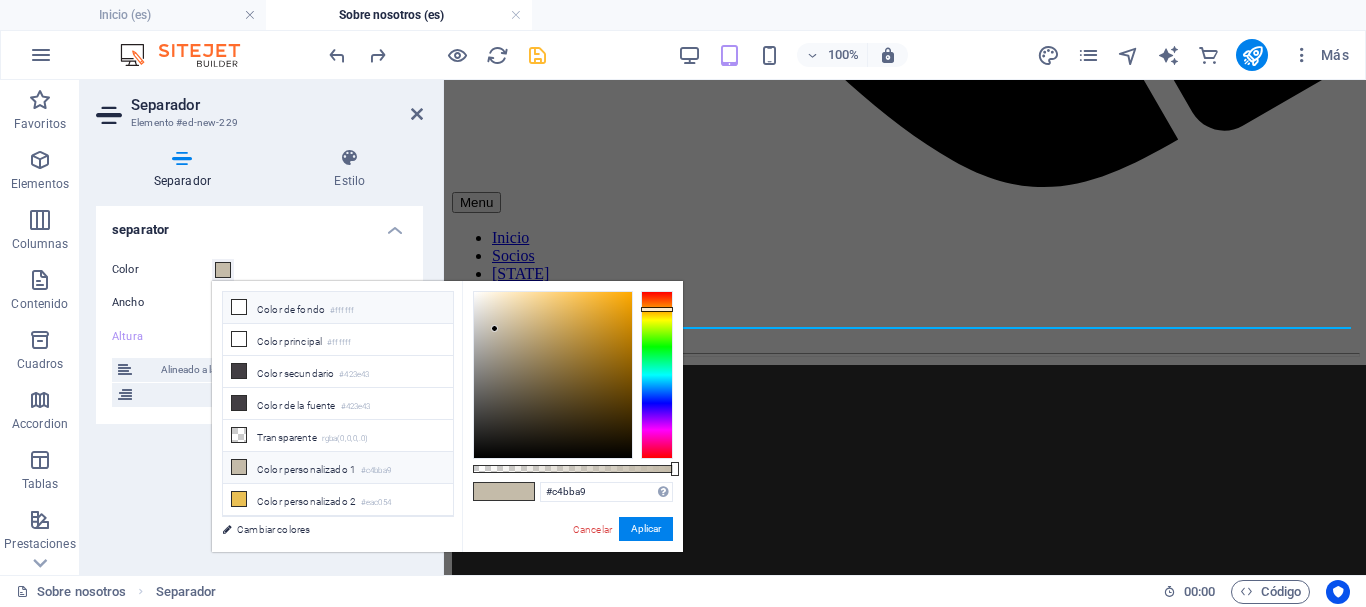 click at bounding box center (239, 307) 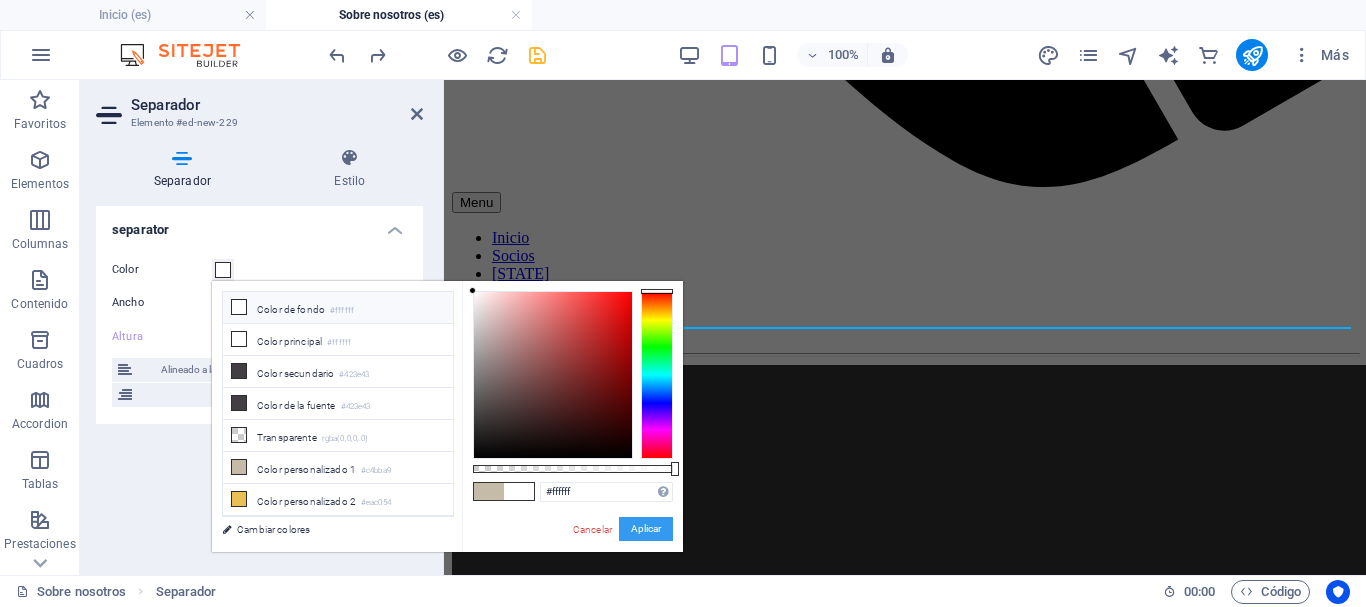 click on "Aplicar" at bounding box center [646, 529] 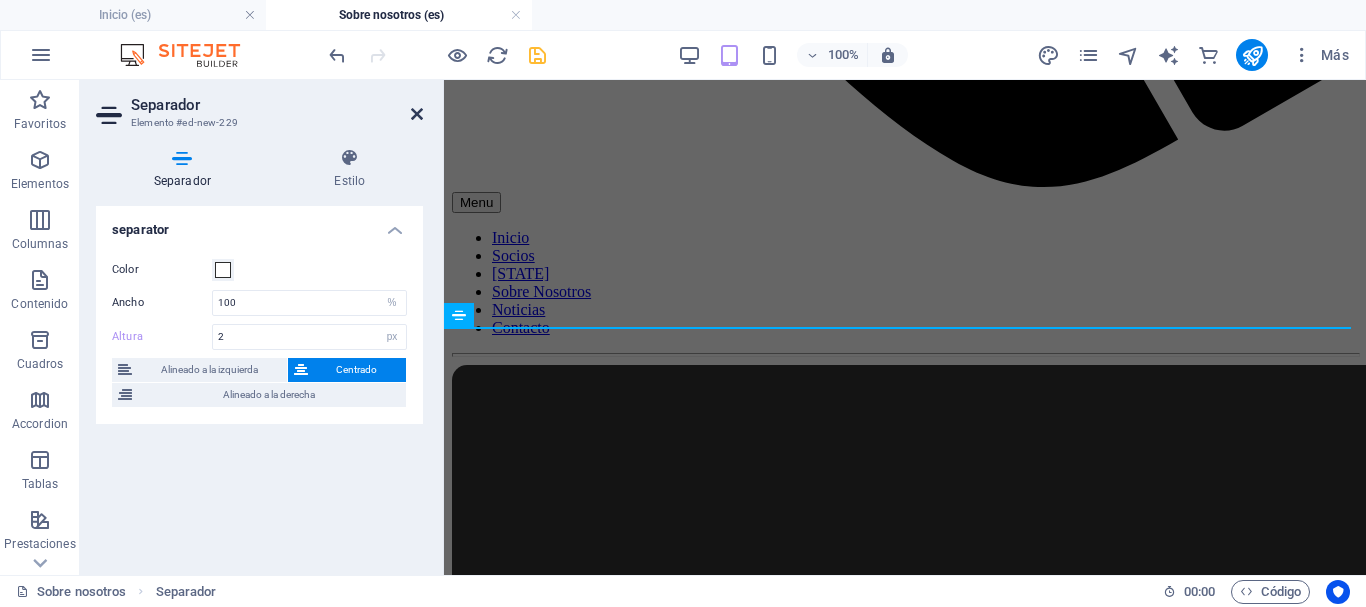 click at bounding box center (417, 114) 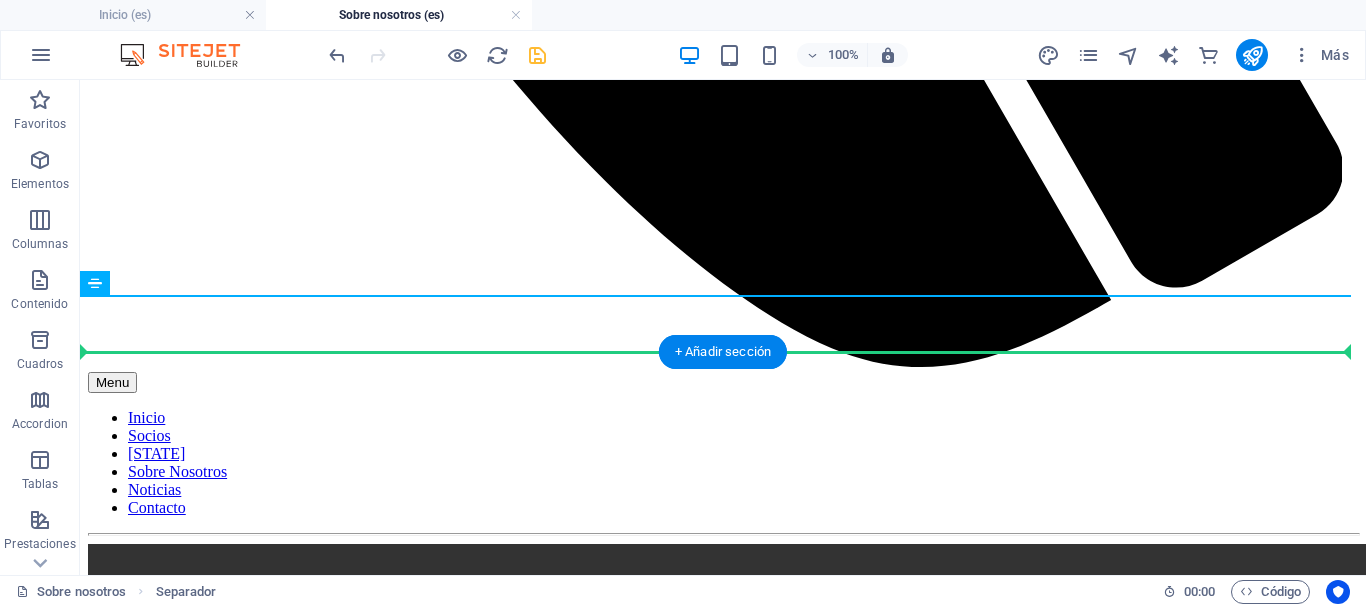 scroll, scrollTop: 1431, scrollLeft: 0, axis: vertical 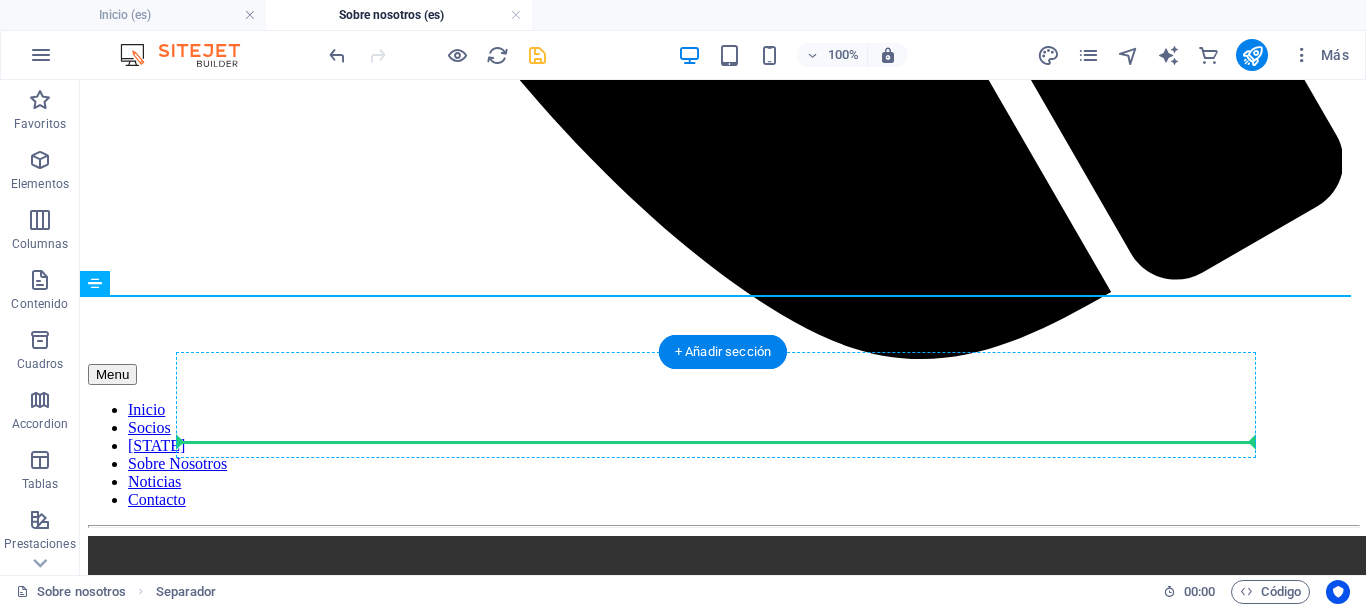 drag, startPoint x: 193, startPoint y: 464, endPoint x: 518, endPoint y: 428, distance: 326.98776 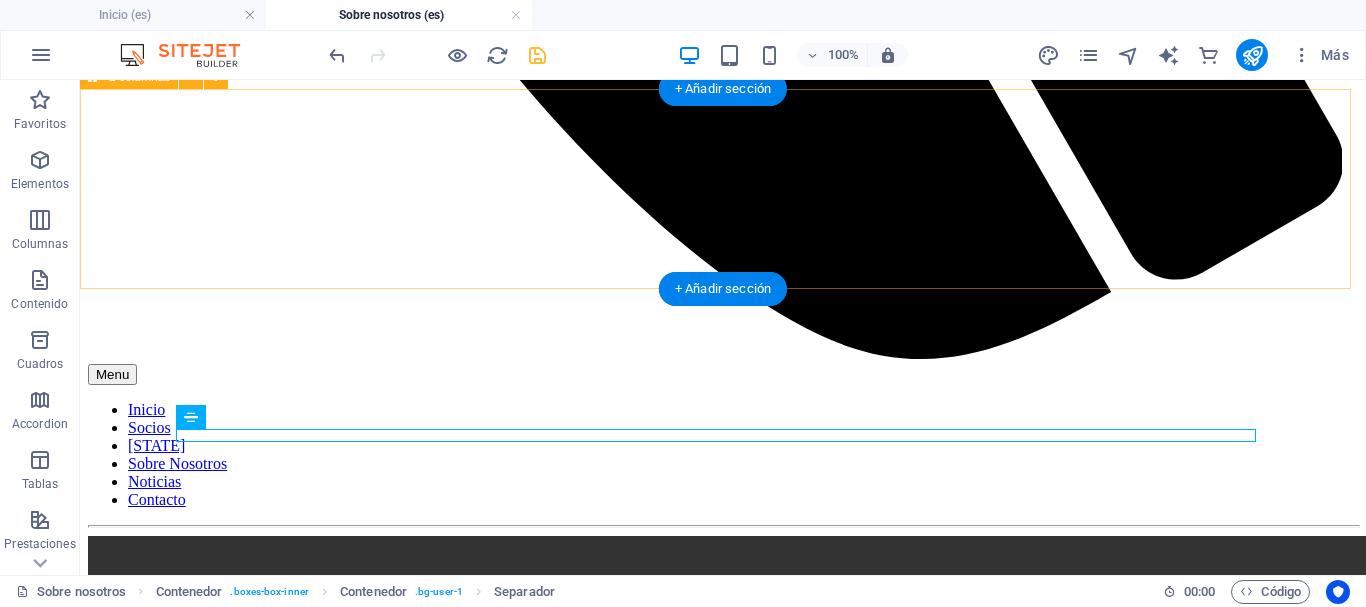 click on "MISÍON Impulsar a [STATE] como destino de turismo de reuniones, generando oportunidades económicas, sociales y culturales. VISIÓN Ser líderes en la captación y organización de eventos de alto impacto en [STATE]. VALORES Profesionalismo -  Compromiso - Trabajo en equipo" at bounding box center (723, 2199) 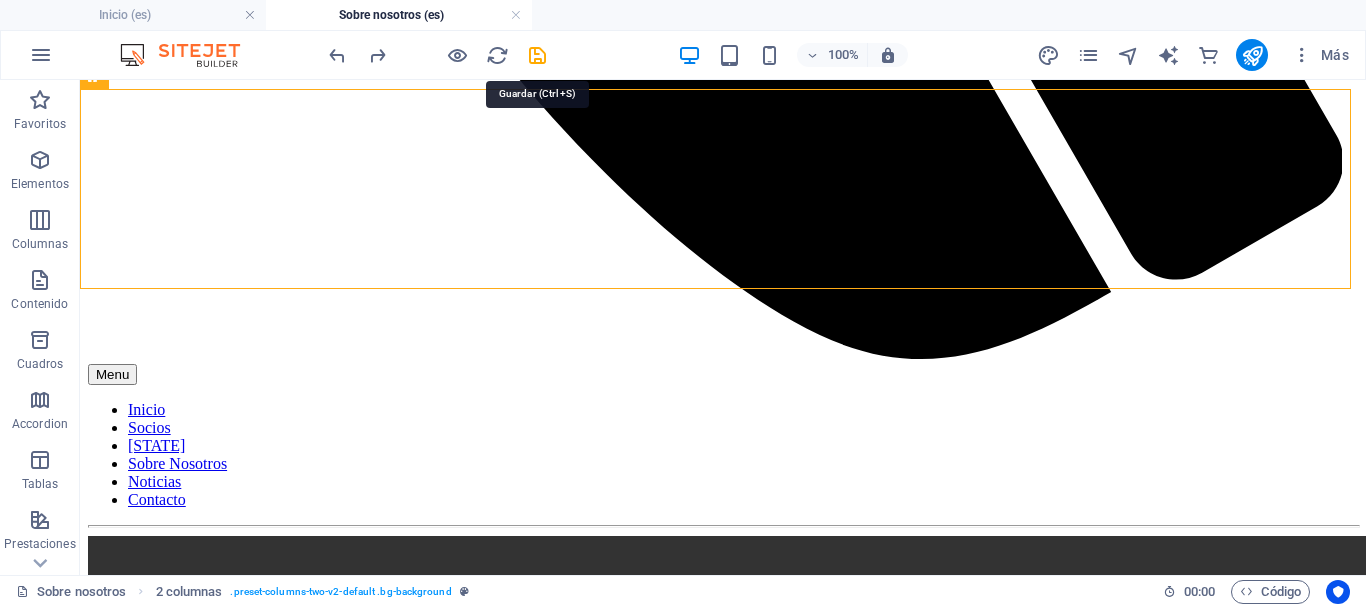 click at bounding box center [537, 55] 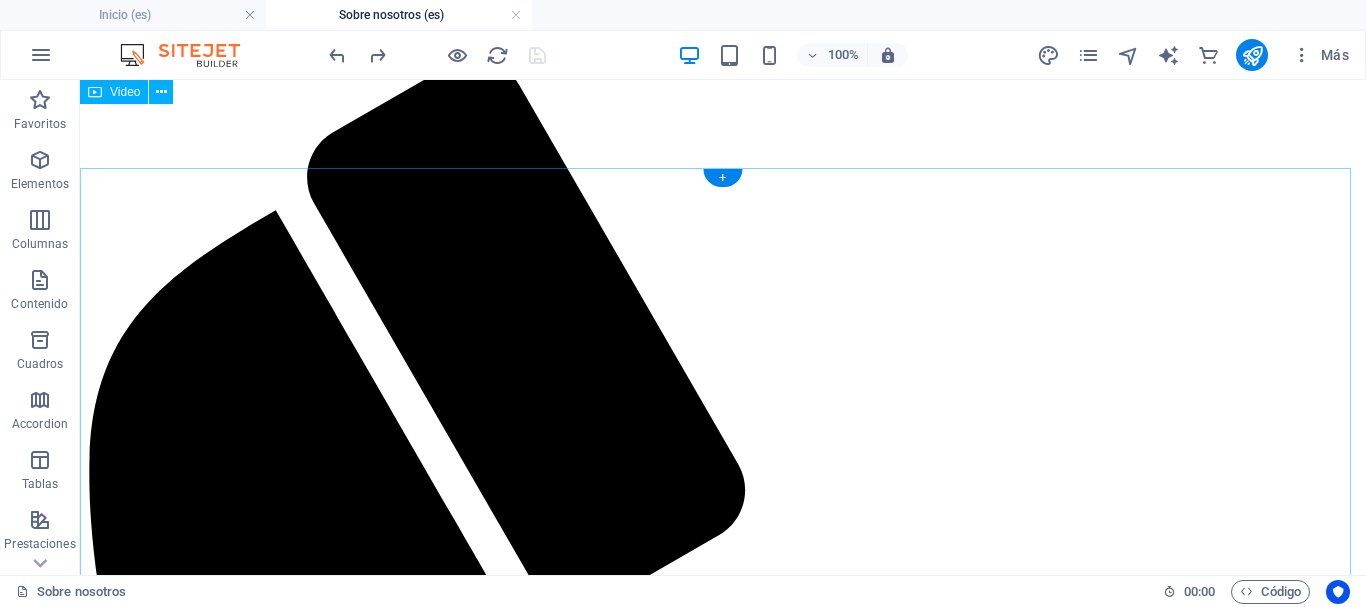 scroll, scrollTop: 0, scrollLeft: 0, axis: both 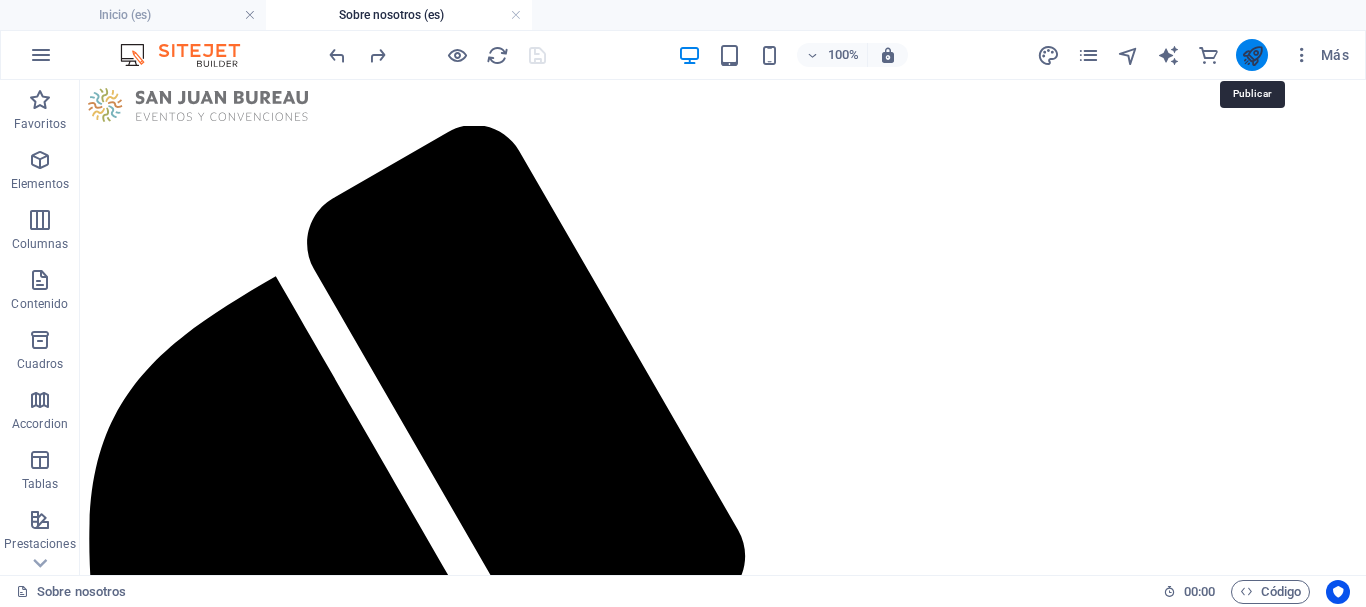click at bounding box center [1252, 55] 